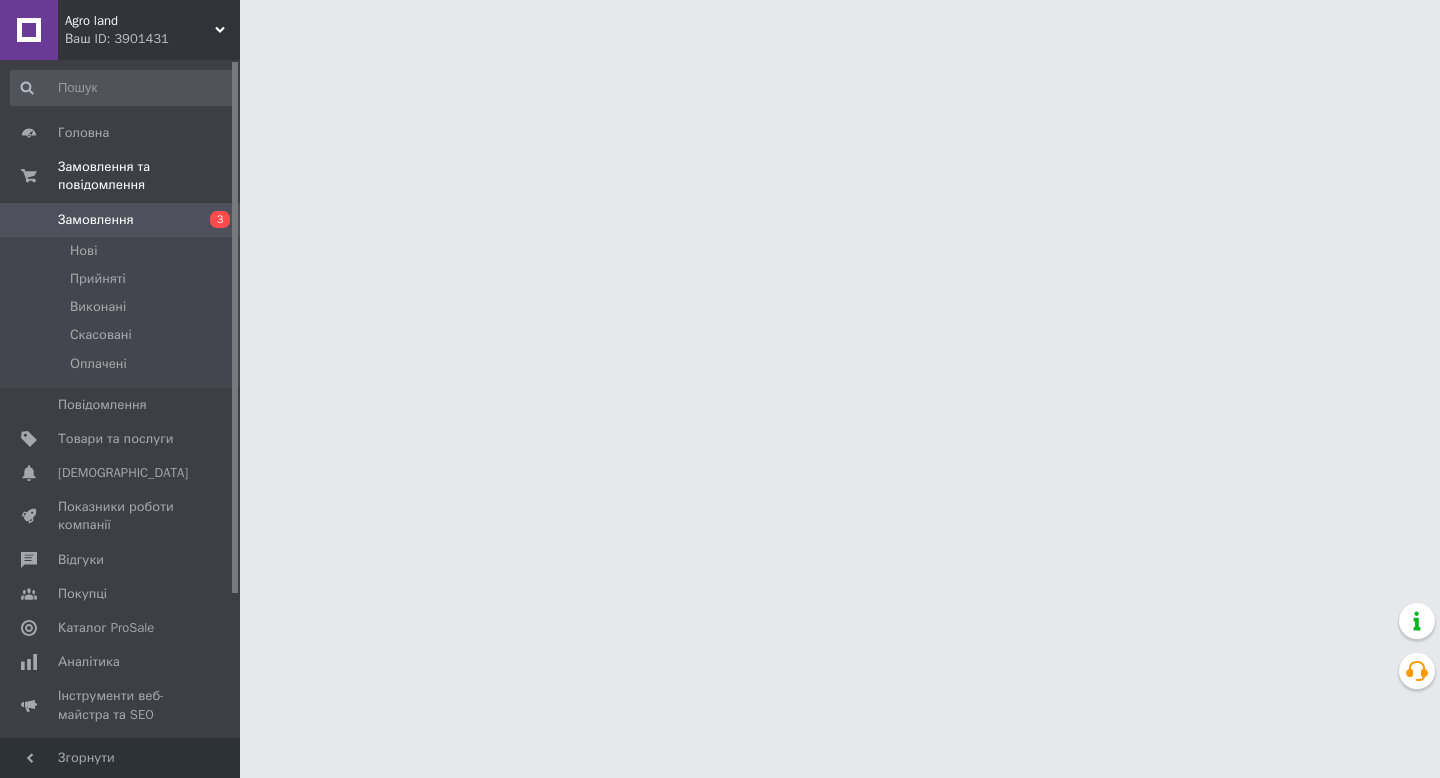 scroll, scrollTop: 0, scrollLeft: 0, axis: both 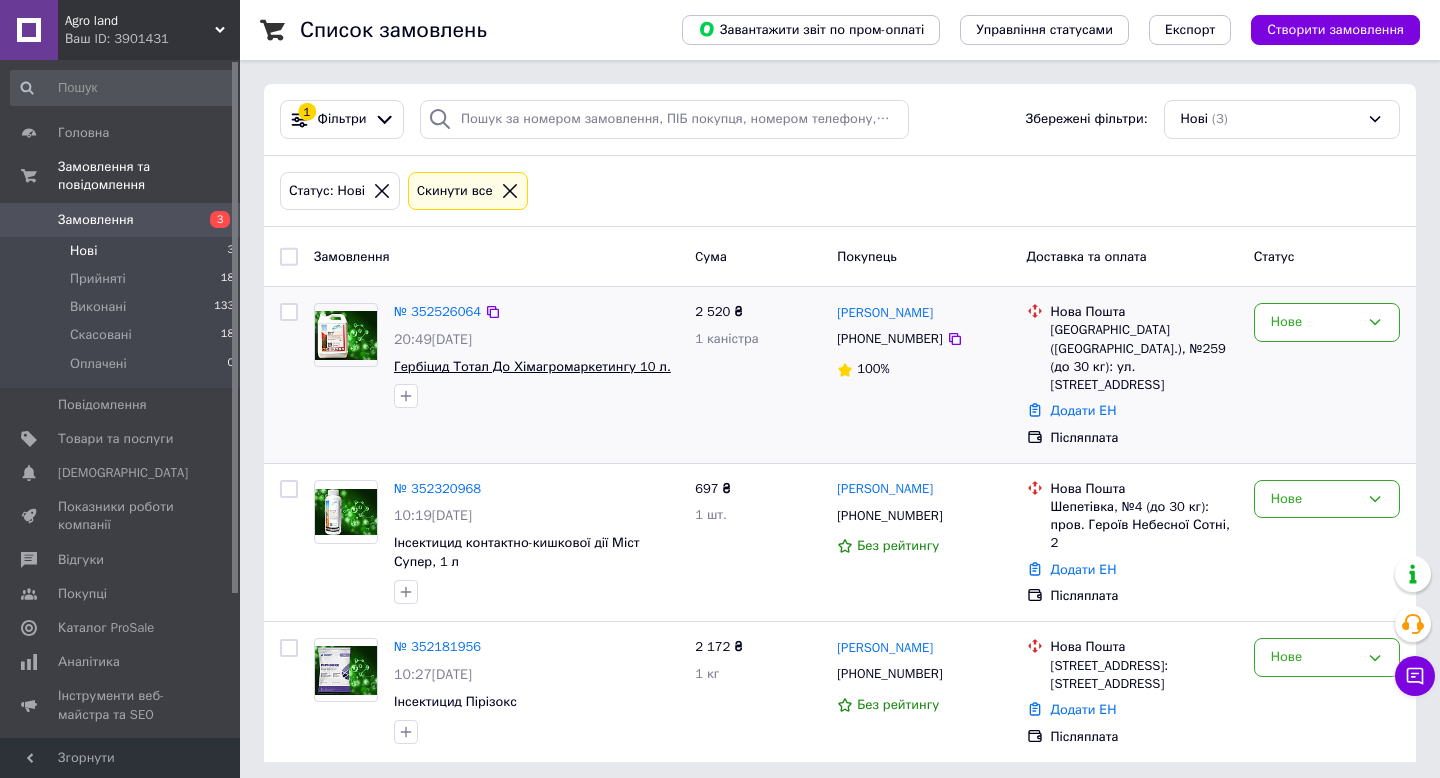 click on "Гербіцид Тотал До Хімагромаркетингу 10 л." at bounding box center (532, 366) 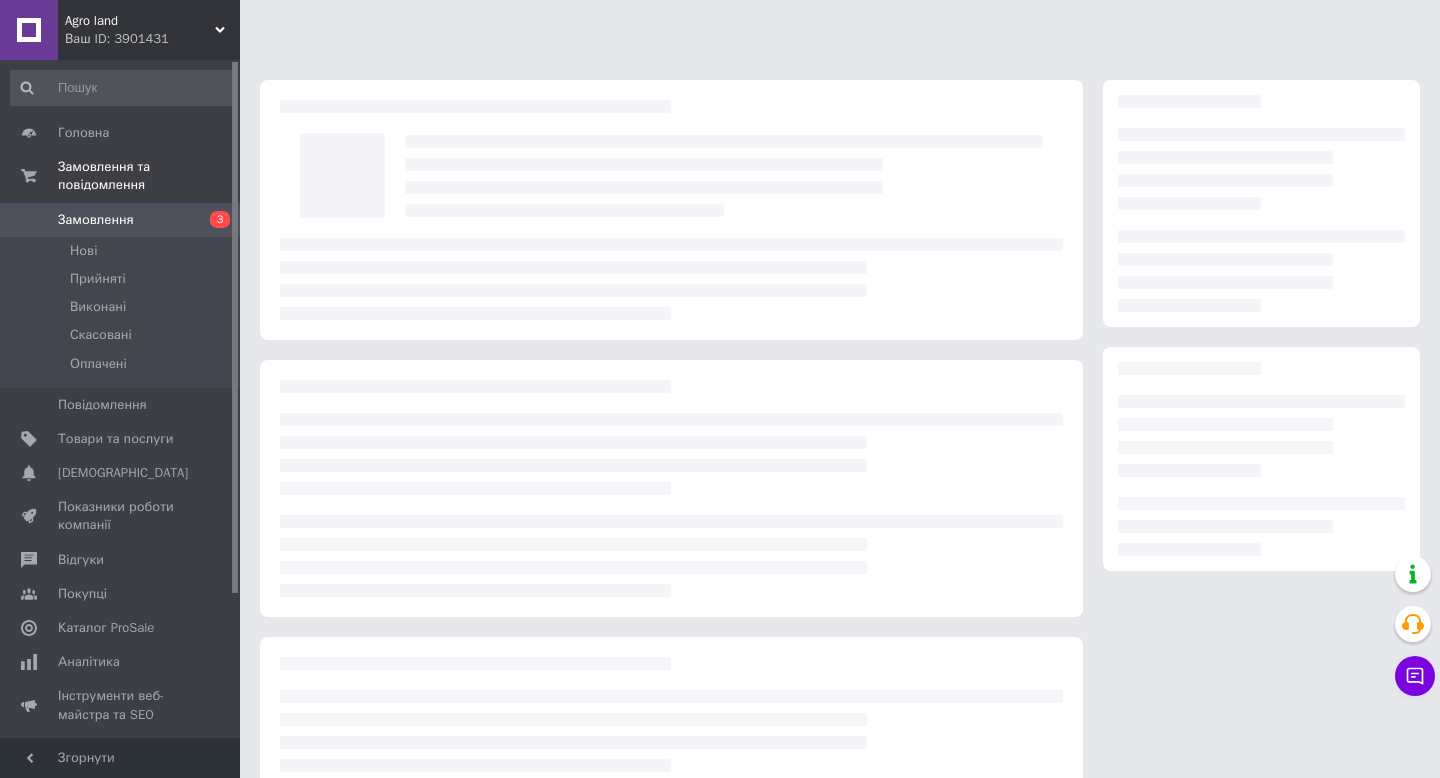 scroll, scrollTop: 0, scrollLeft: 0, axis: both 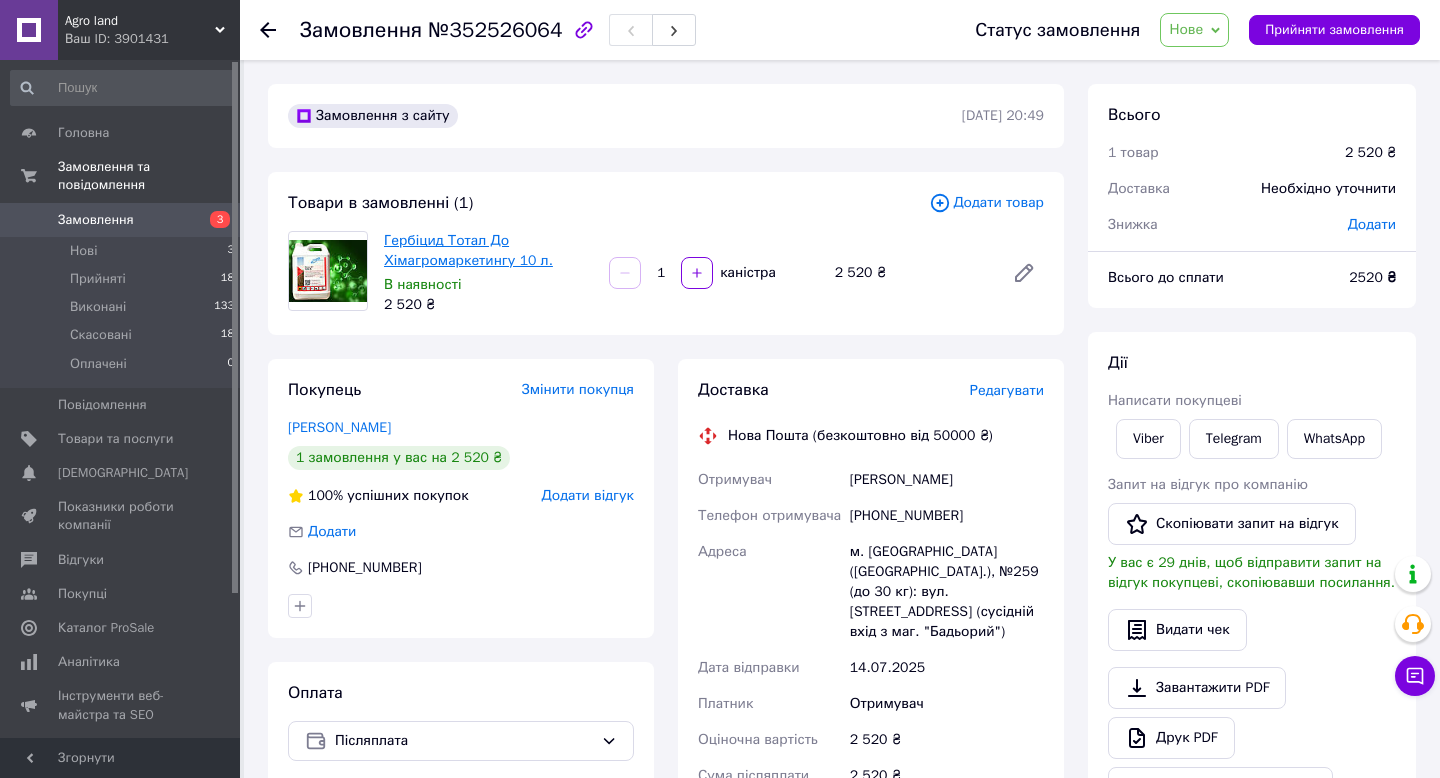 click on "Гербіцид Тотал До Хімагромаркетингу 10 л." at bounding box center [468, 250] 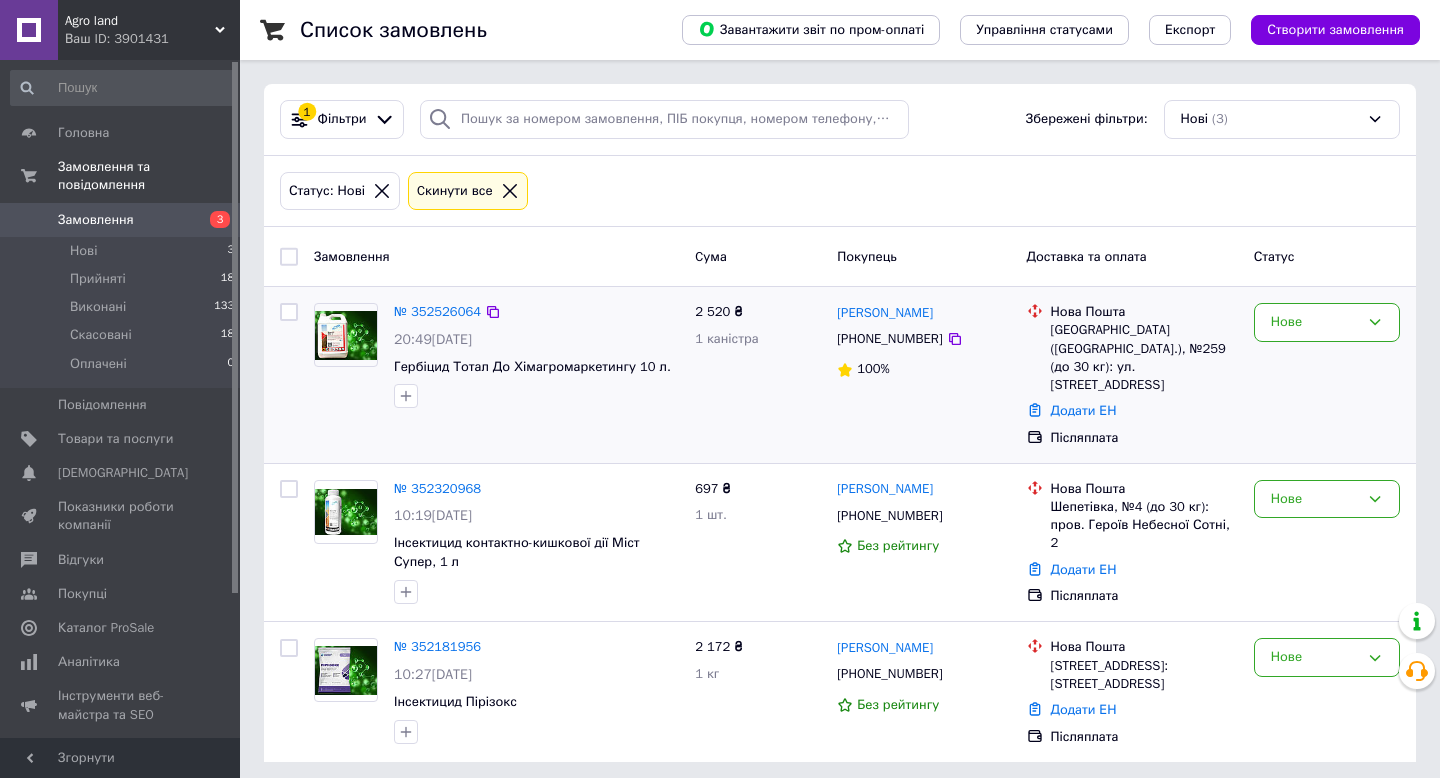 scroll, scrollTop: 0, scrollLeft: 0, axis: both 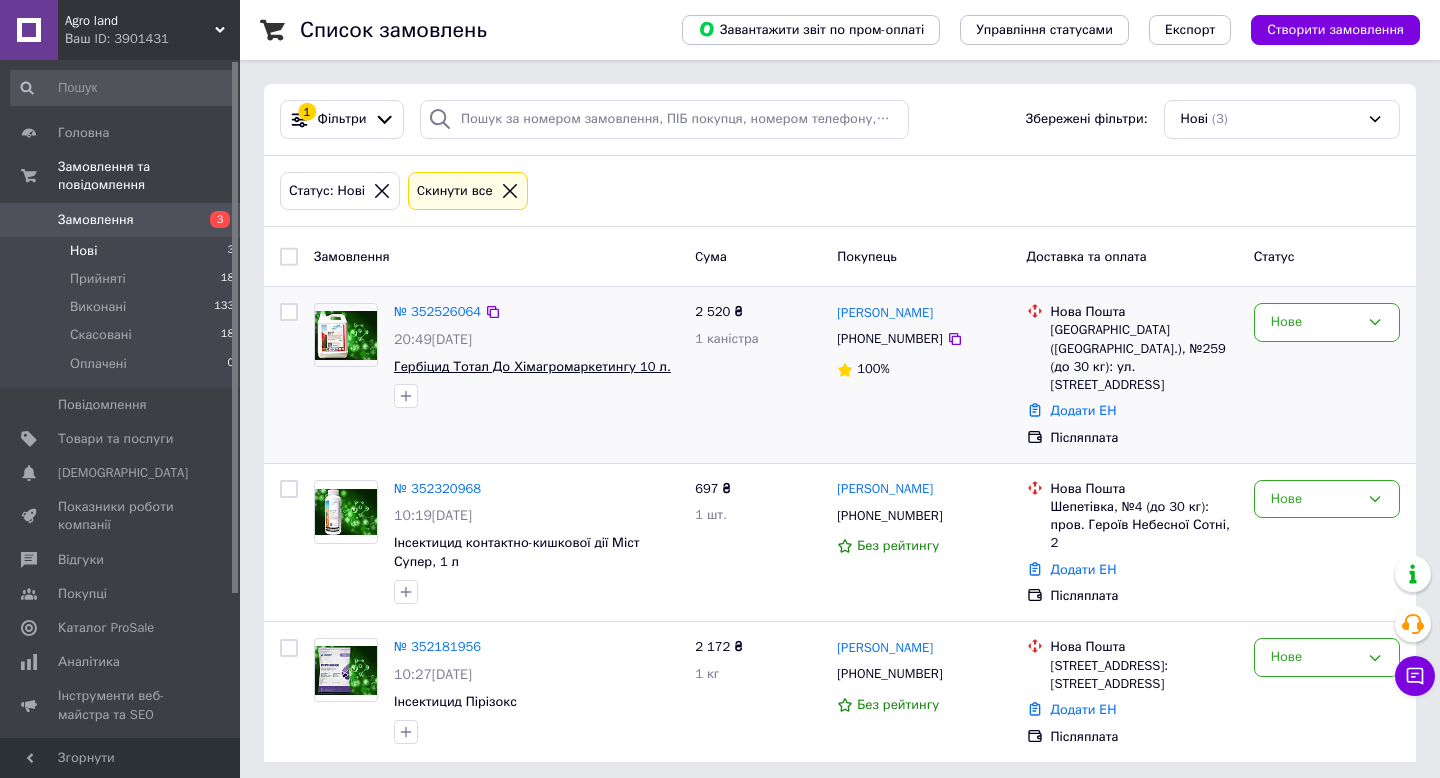 click on "Гербіцид Тотал До Хімагромаркетингу 10 л." at bounding box center (532, 366) 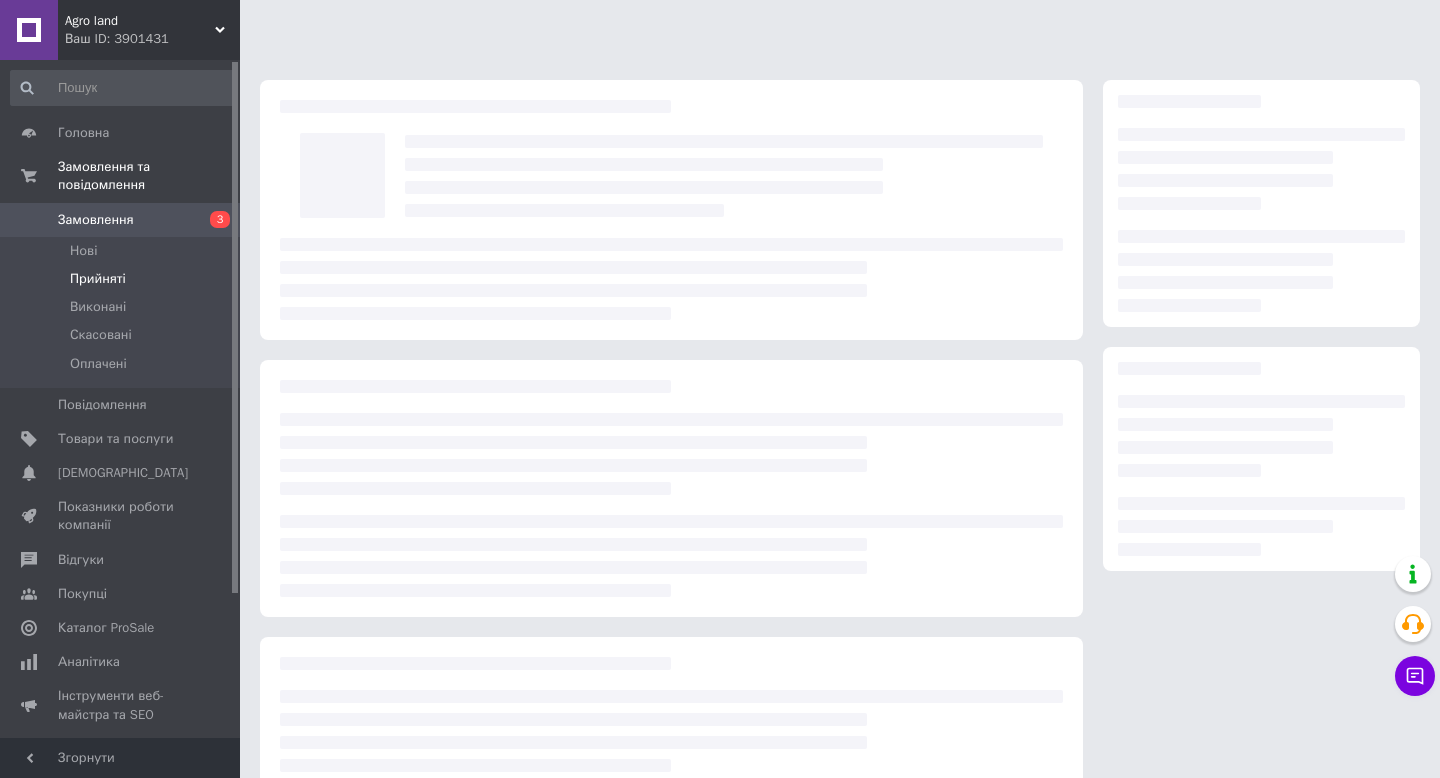 scroll, scrollTop: 0, scrollLeft: 0, axis: both 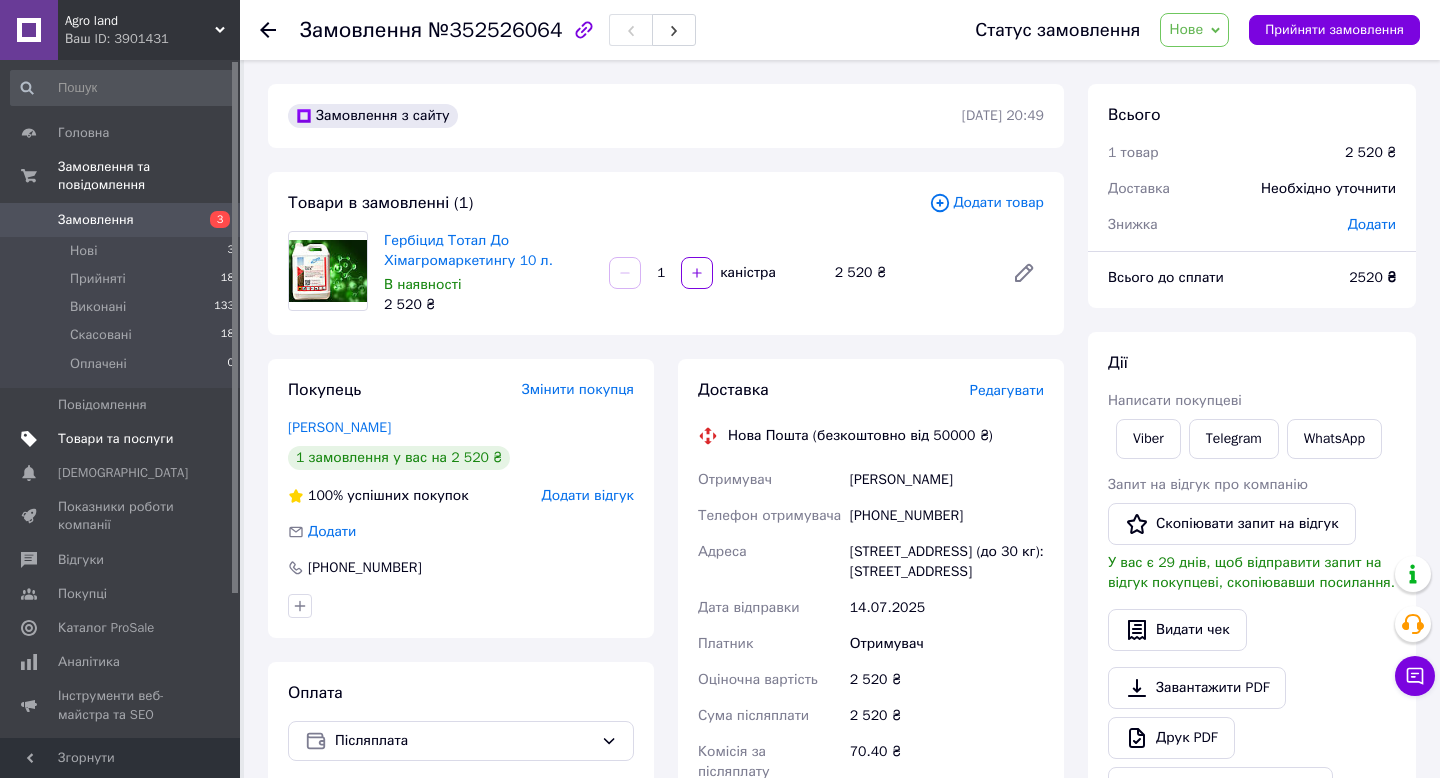 click on "Товари та послуги" at bounding box center [115, 439] 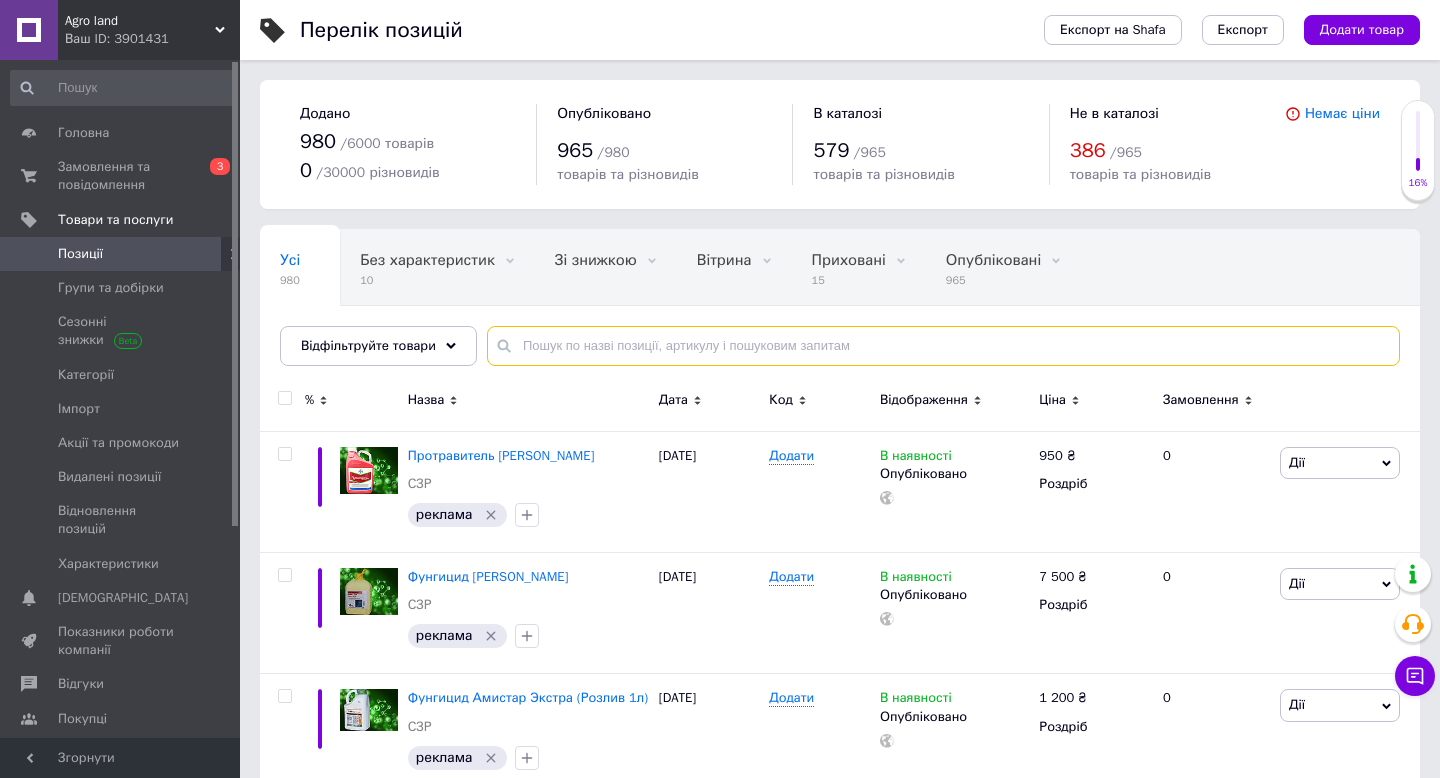 click at bounding box center [943, 346] 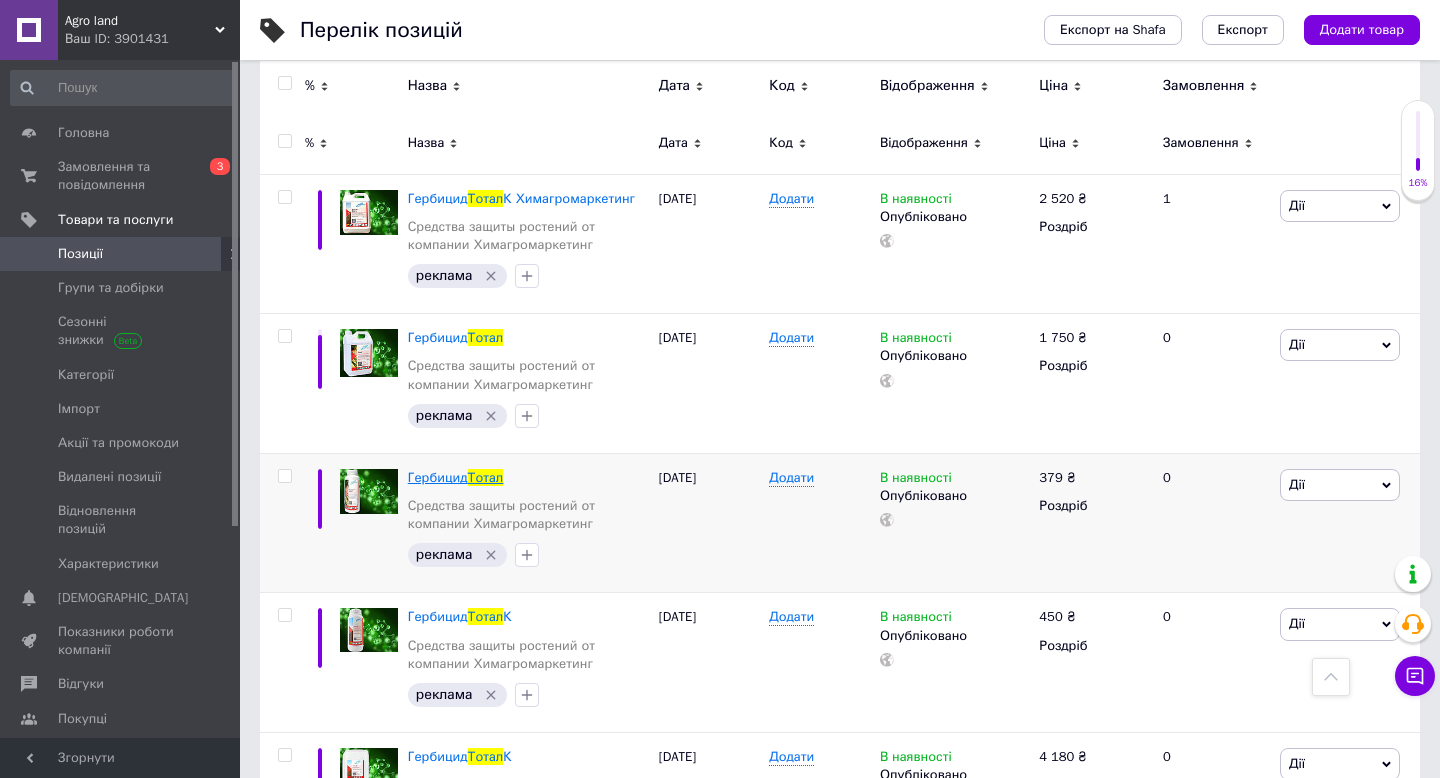scroll, scrollTop: 124, scrollLeft: 0, axis: vertical 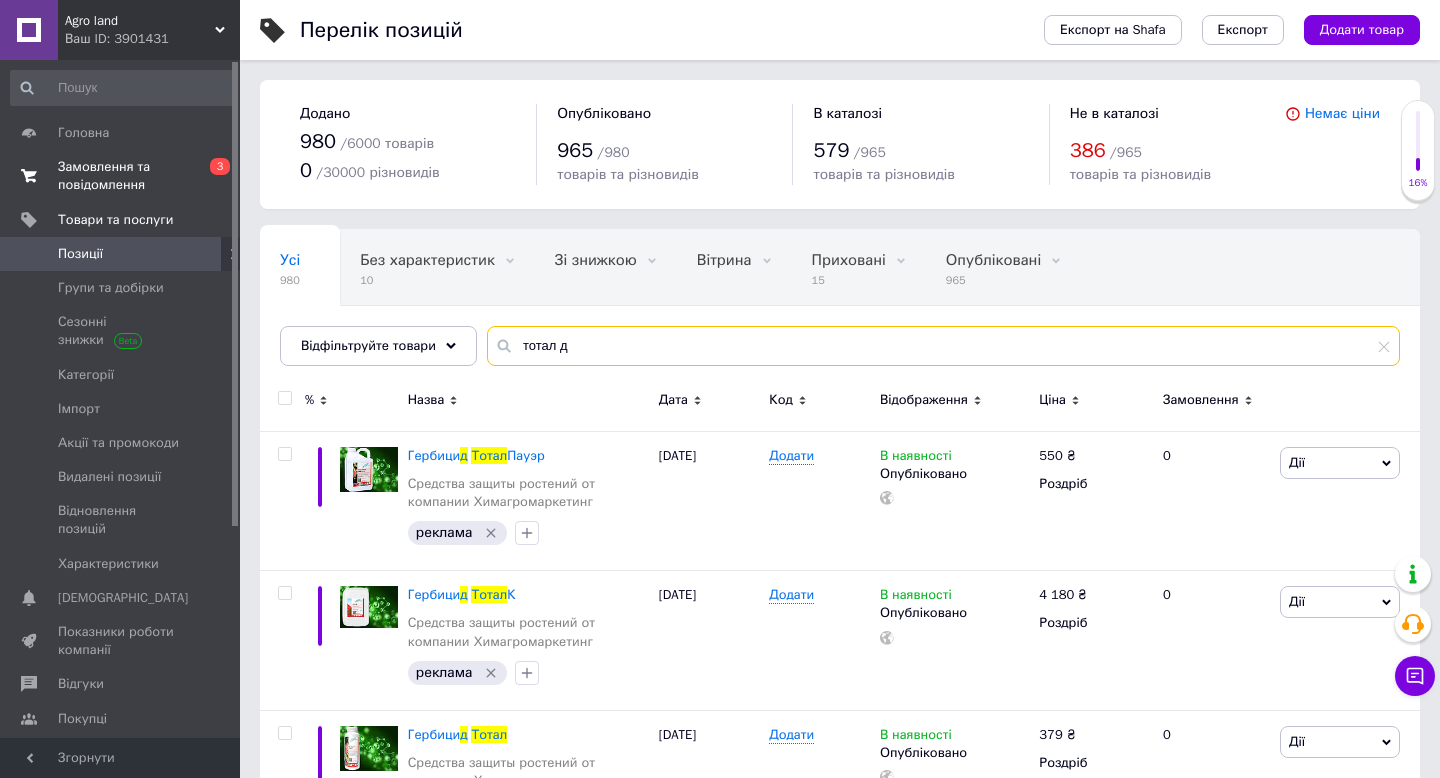 type on "тотал д" 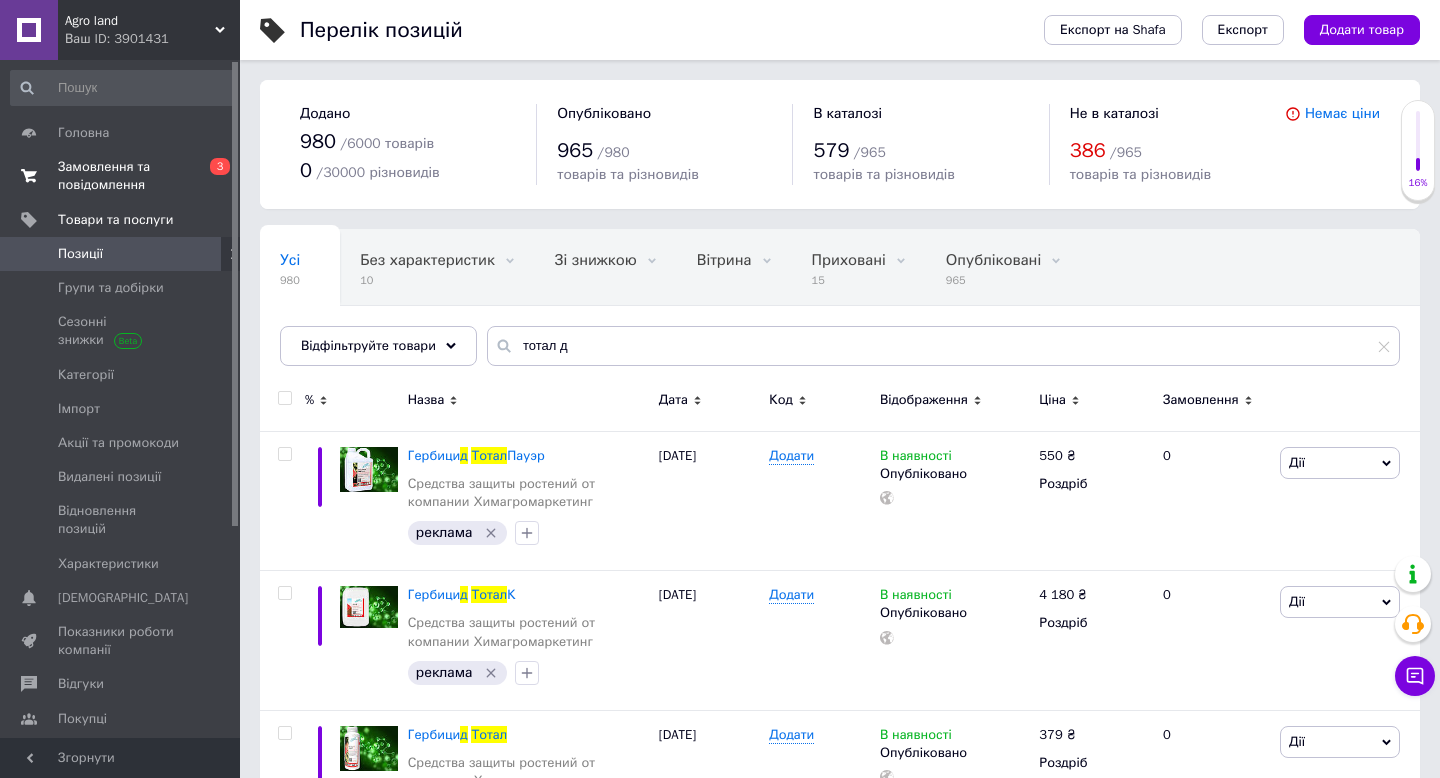 click on "Замовлення та повідомлення" at bounding box center (121, 176) 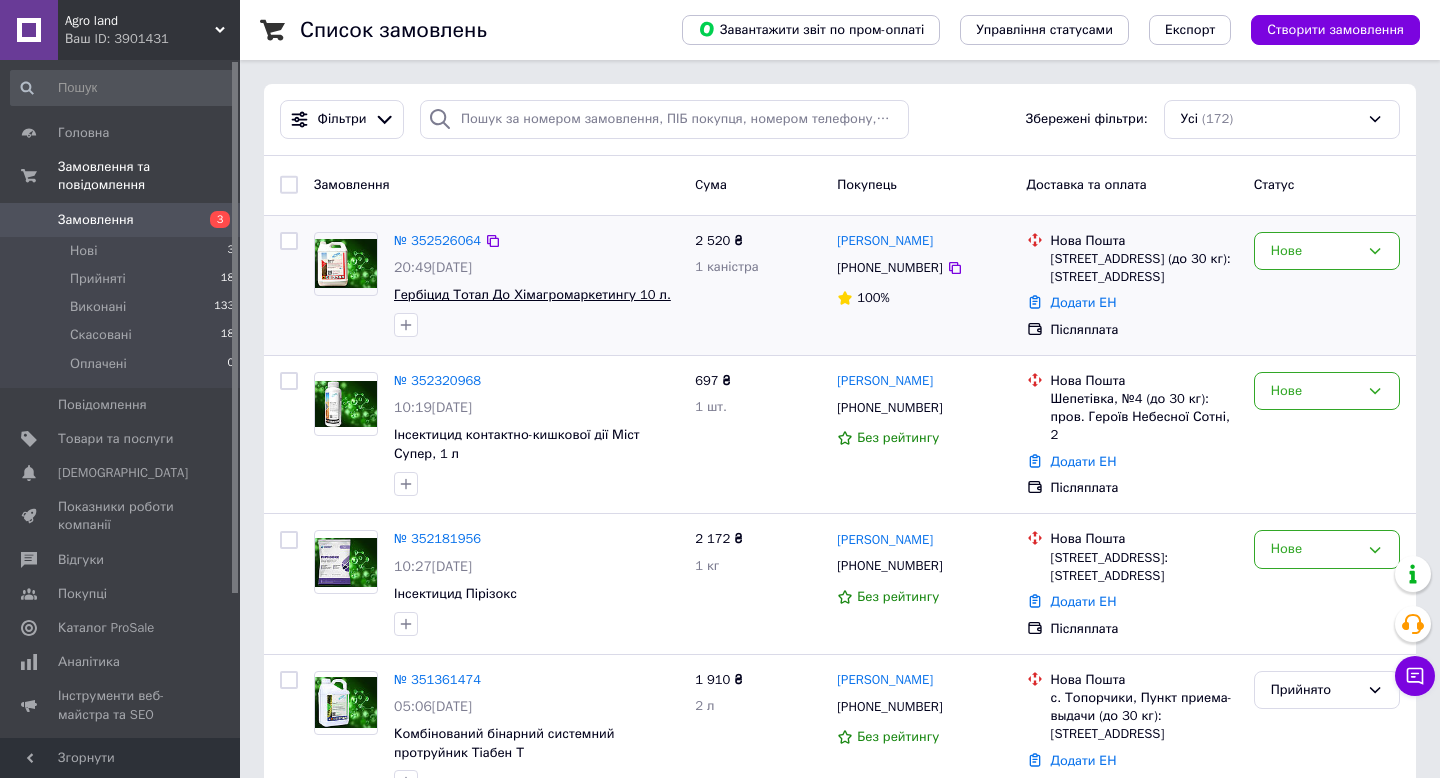 click on "Гербіцид Тотал До Хімагромаркетингу 10 л." at bounding box center (532, 294) 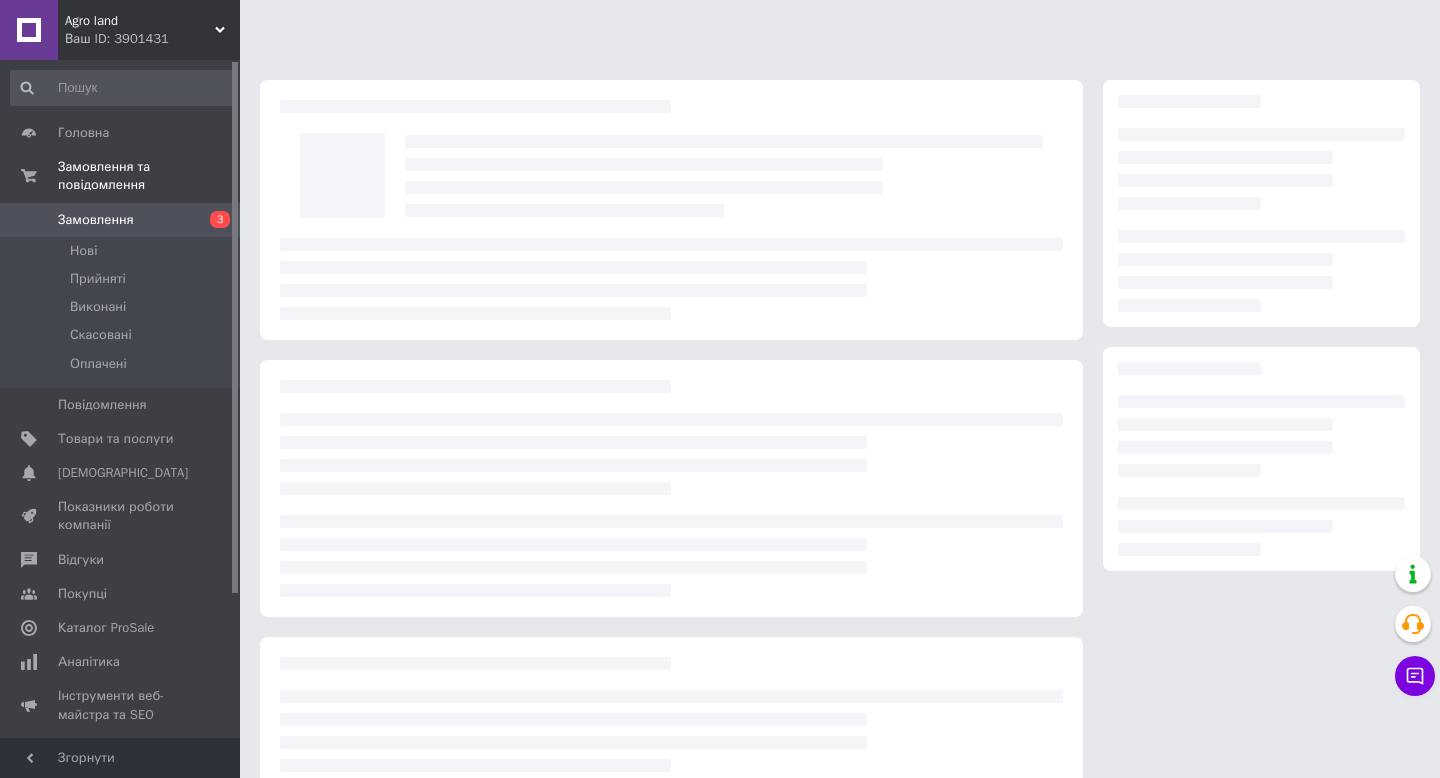 scroll, scrollTop: 0, scrollLeft: 0, axis: both 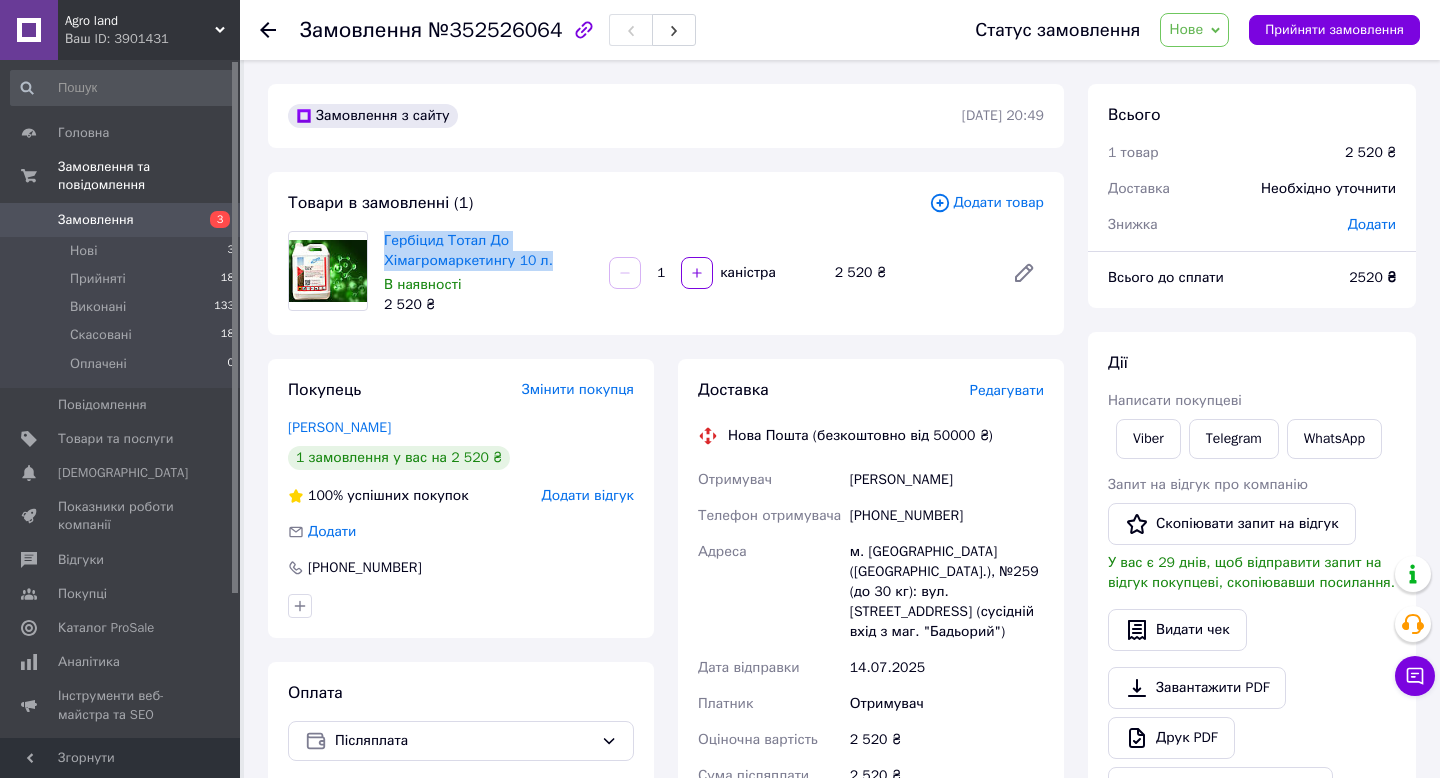 drag, startPoint x: 383, startPoint y: 239, endPoint x: 554, endPoint y: 261, distance: 172.4094 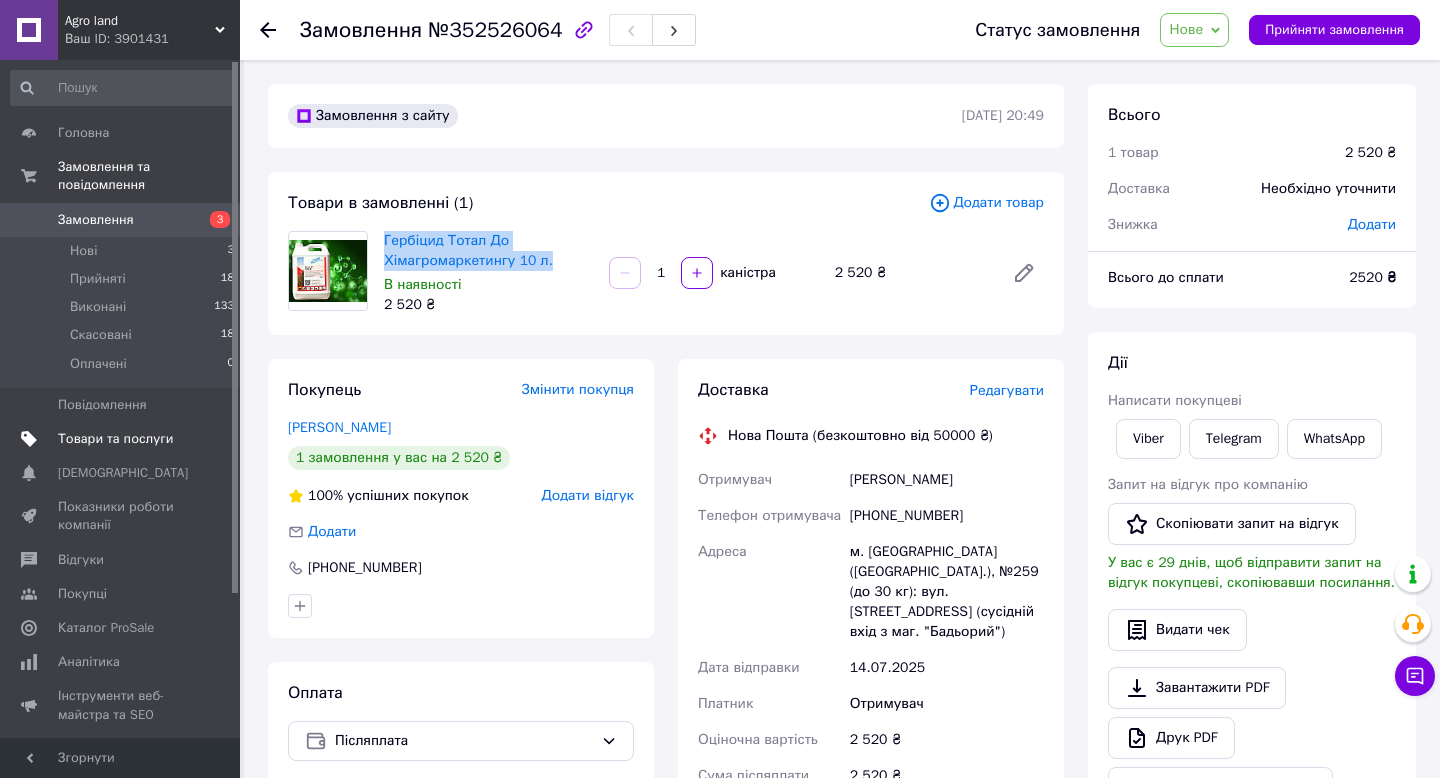 click on "Товари та послуги" at bounding box center [115, 439] 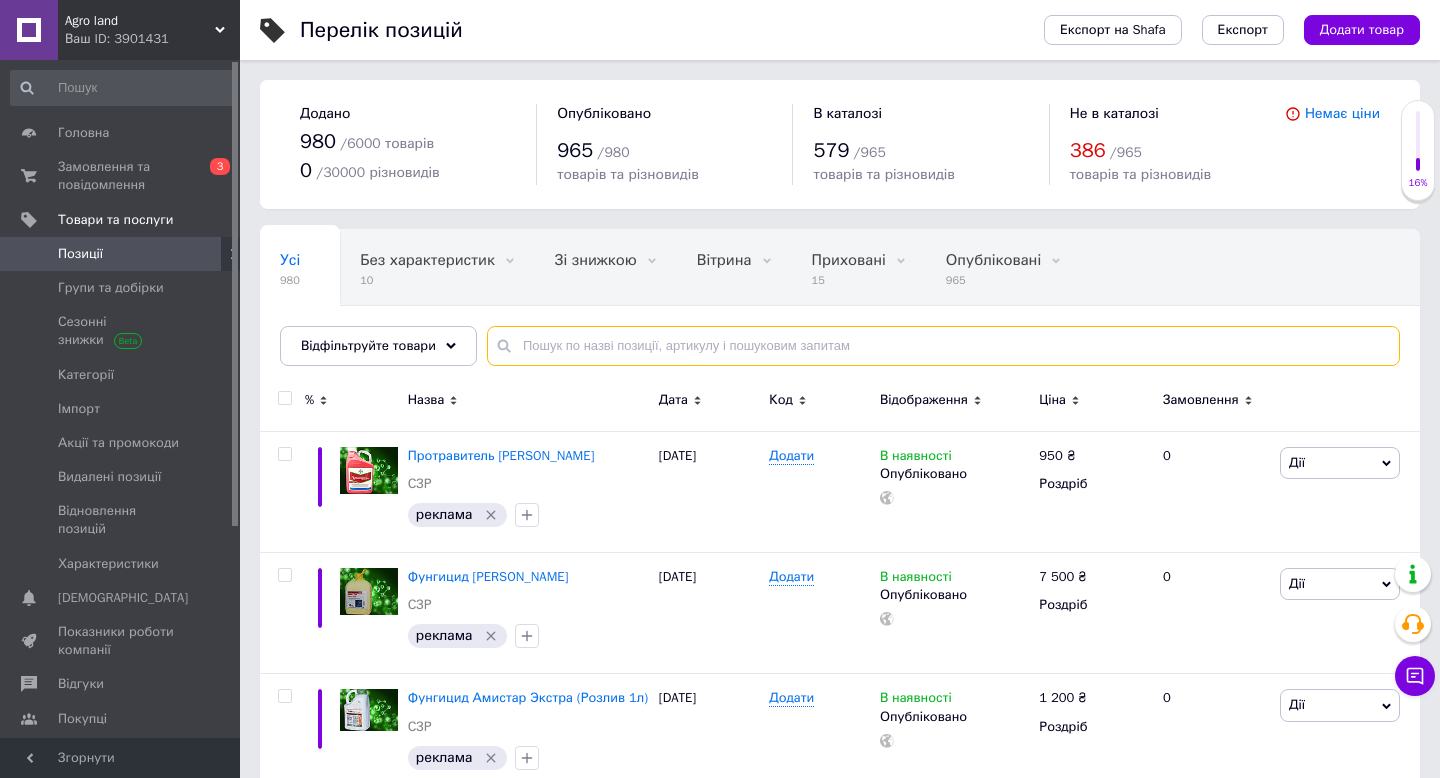click at bounding box center [943, 346] 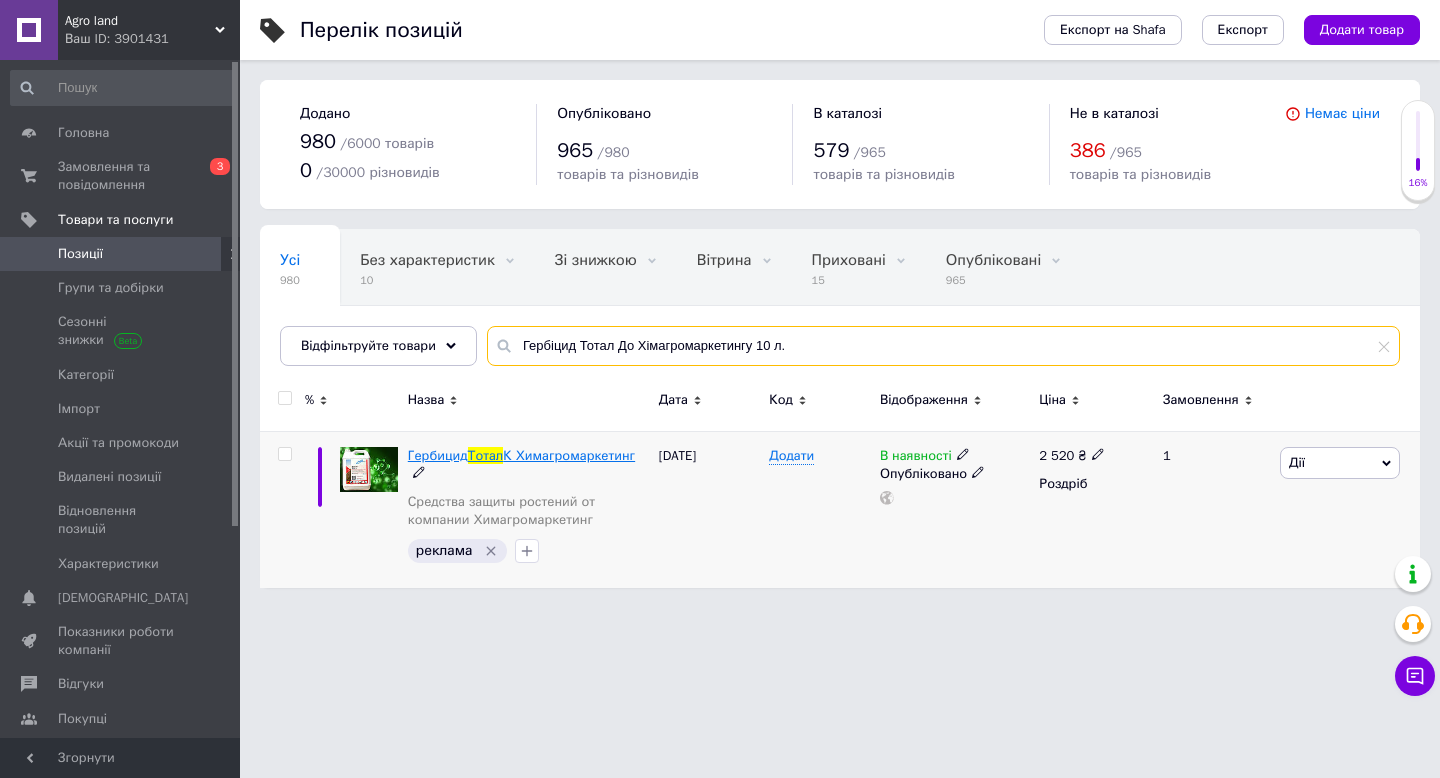 type on "Гербіцид Тотал До Хімагромаркетингу 10 л." 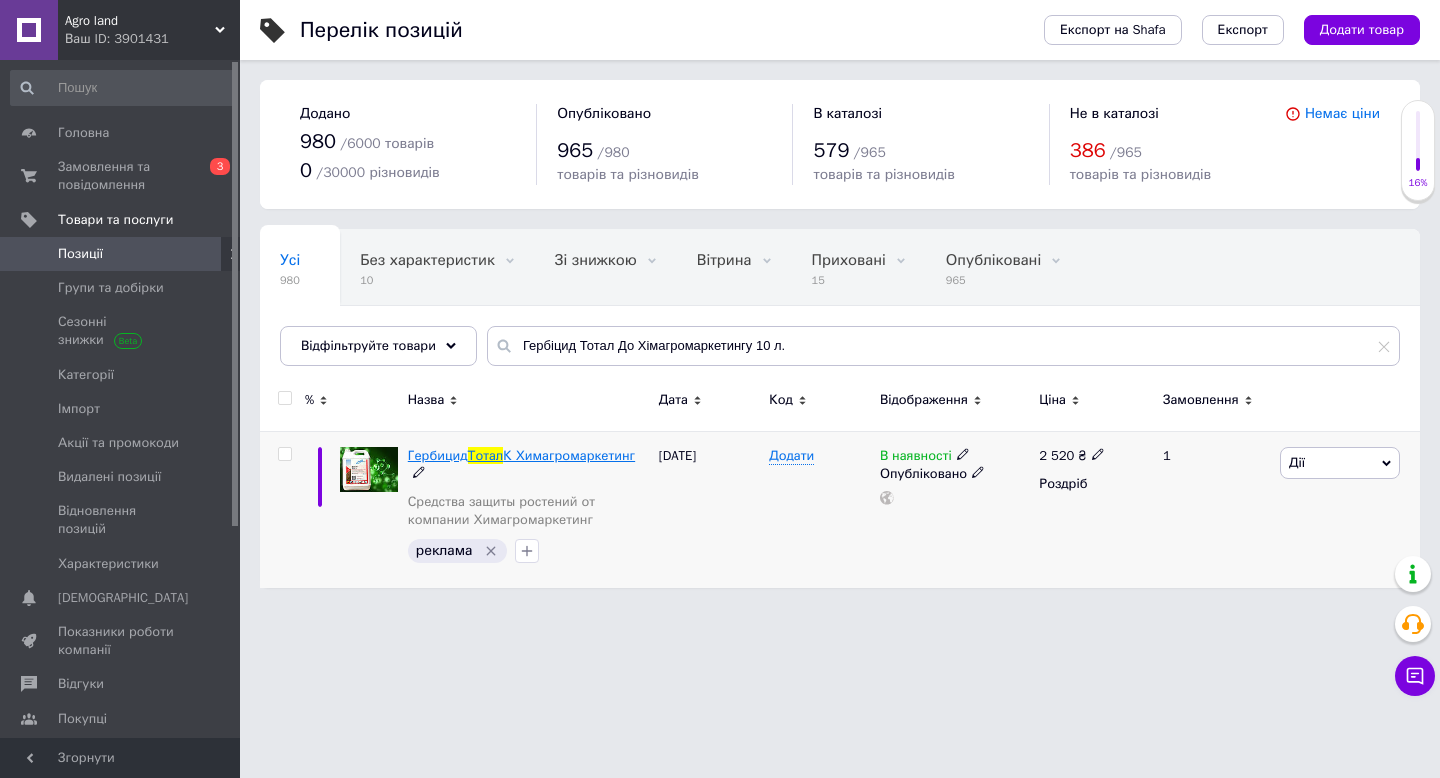 click on "К Химагромаркетинг" at bounding box center [569, 455] 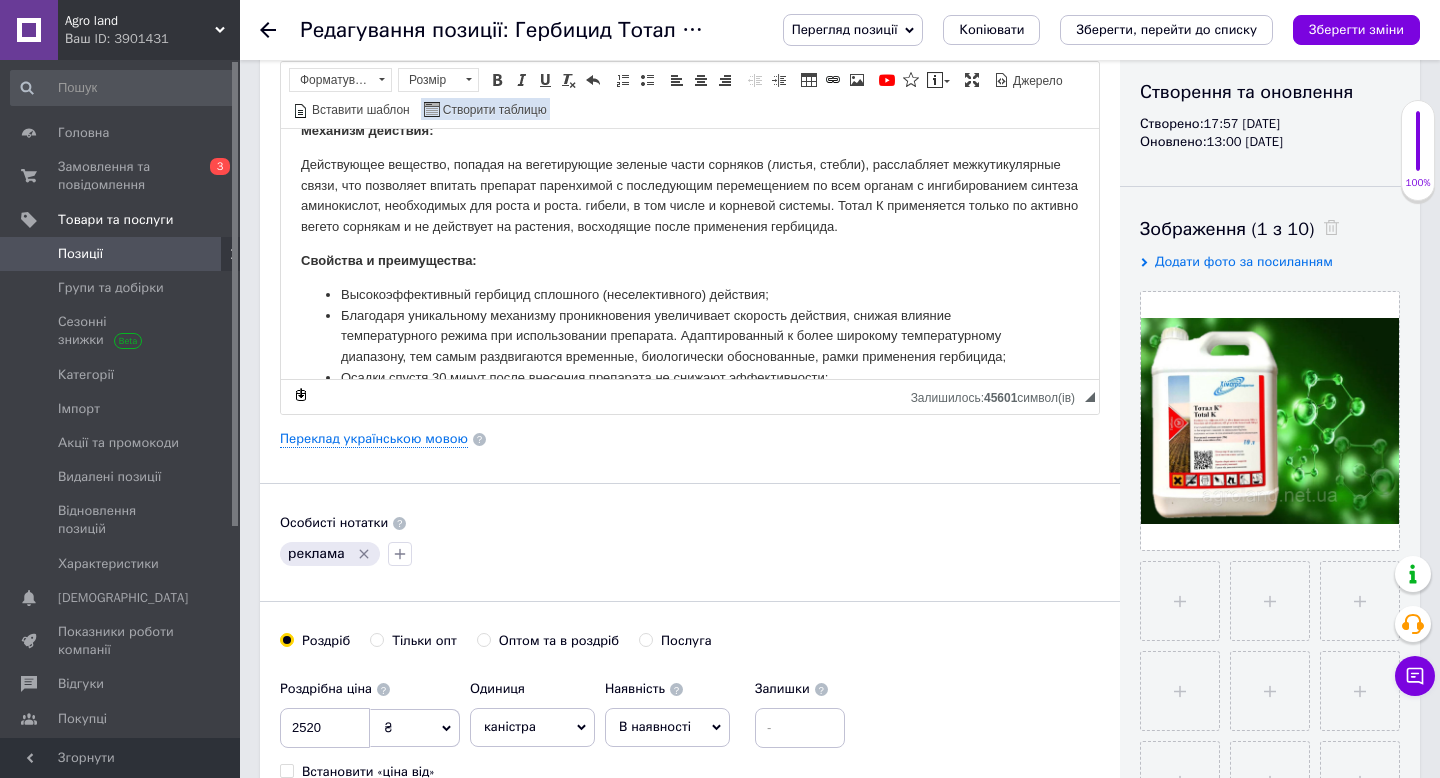 scroll, scrollTop: 332, scrollLeft: 0, axis: vertical 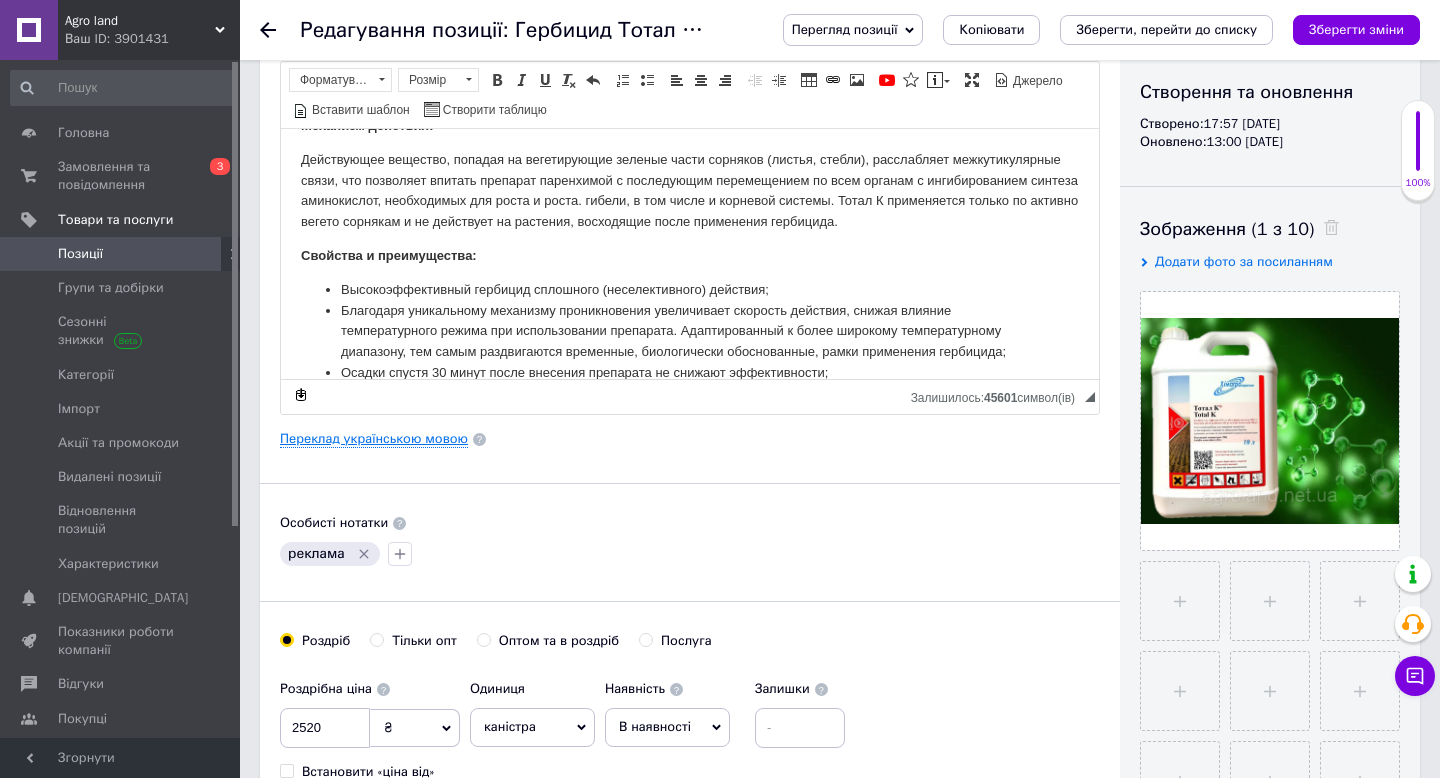 click on "Переклад українською мовою" at bounding box center [374, 439] 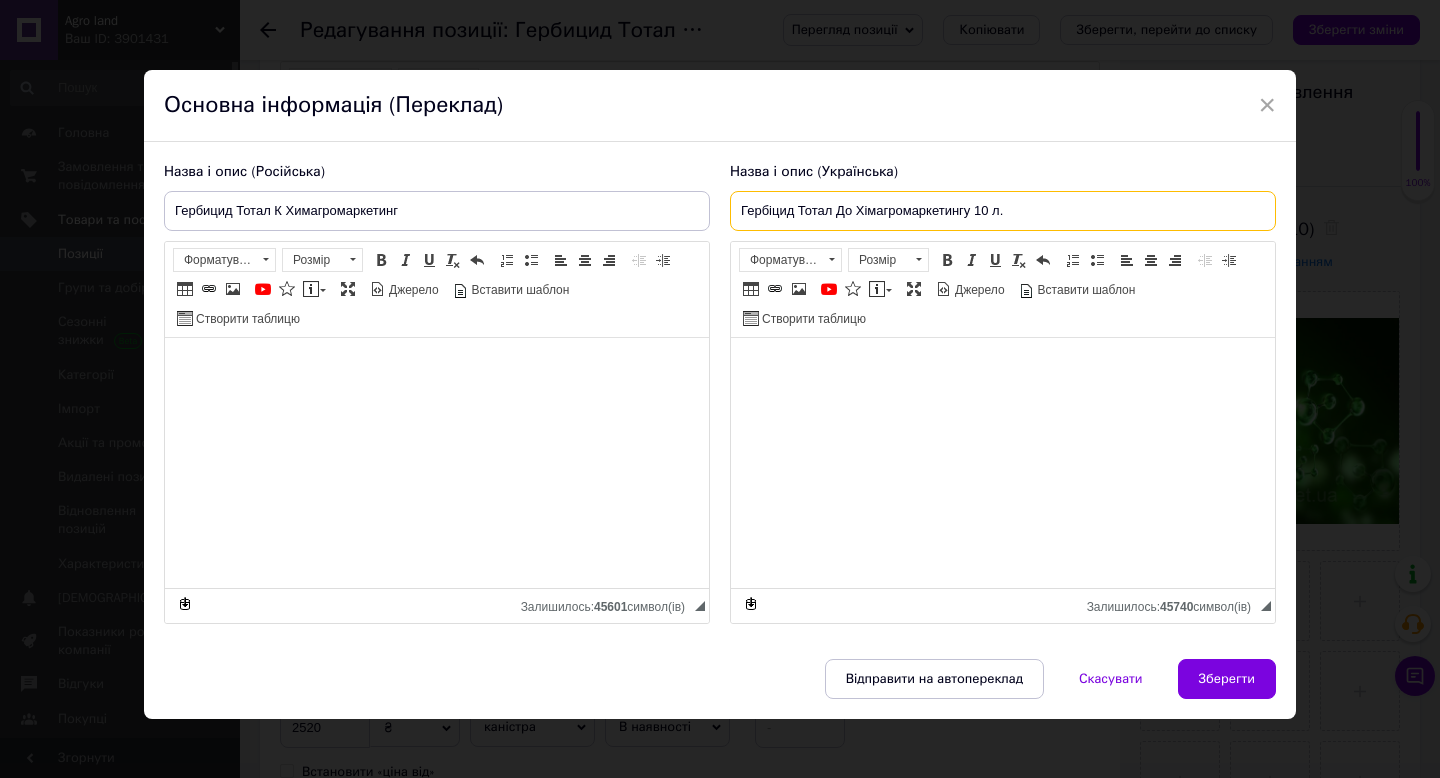 drag, startPoint x: 849, startPoint y: 213, endPoint x: 833, endPoint y: 213, distance: 16 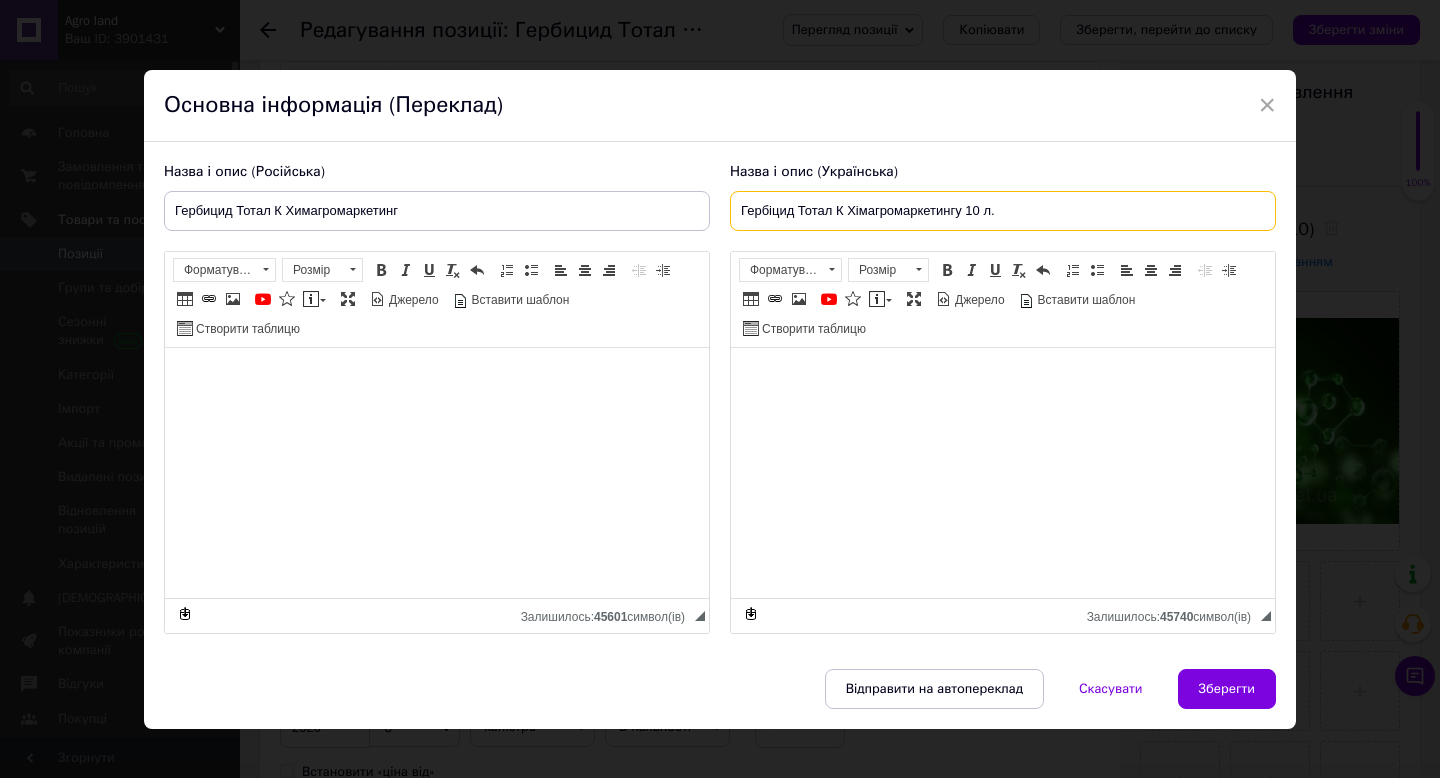 click on "Гербіцид Тотал К Хімагромаркетингу 10 л." at bounding box center (1003, 211) 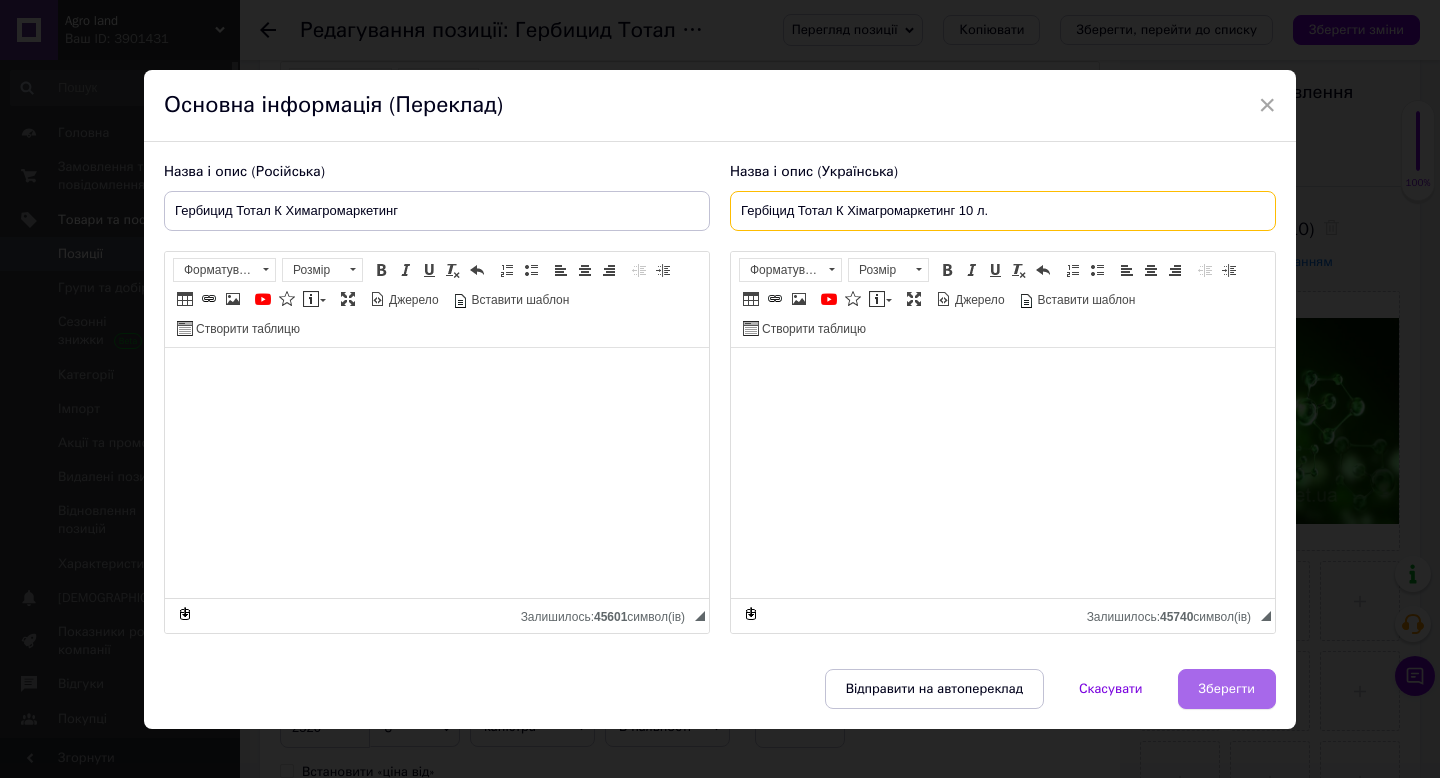 type on "Гербіцид Тотал К Хімагромаркетинг 10 л." 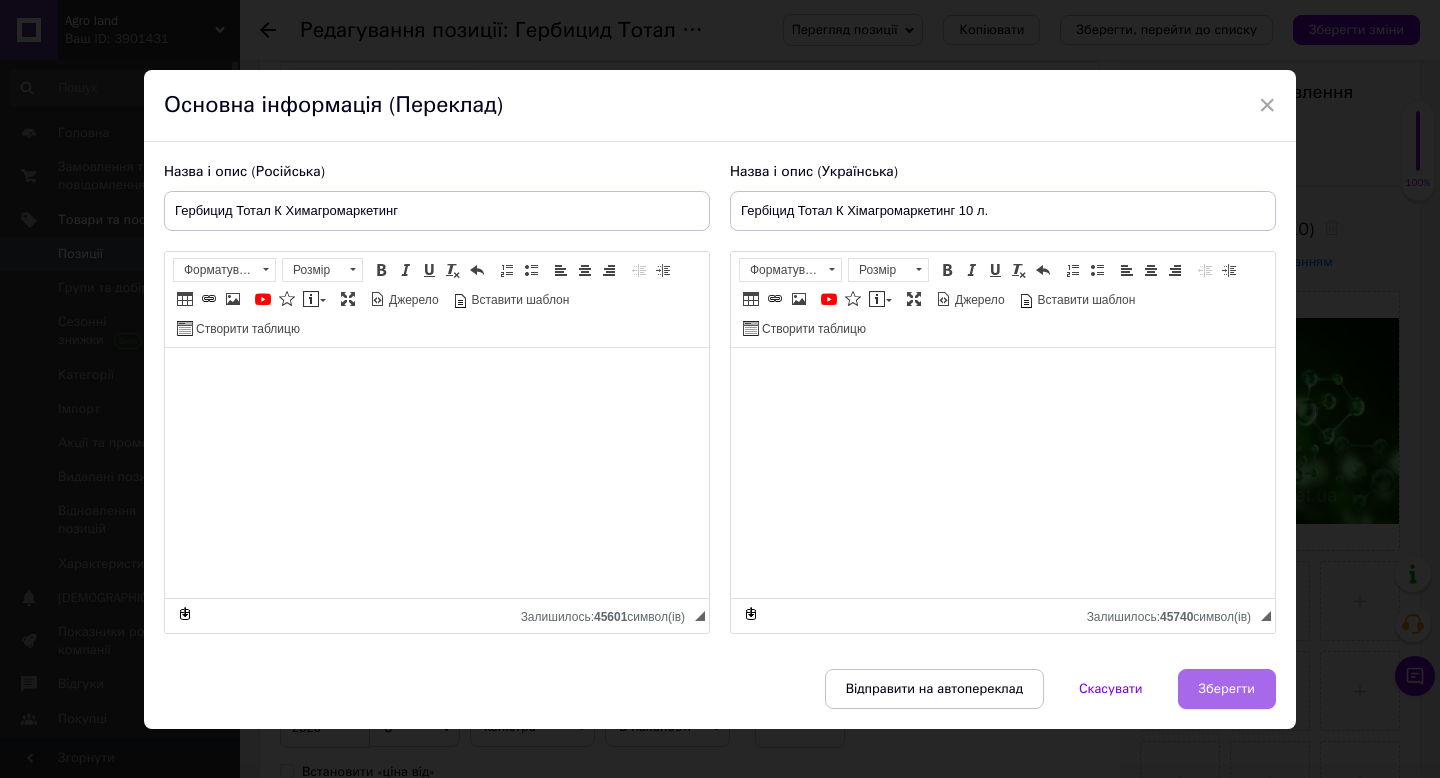 click on "Зберегти" at bounding box center (1227, 689) 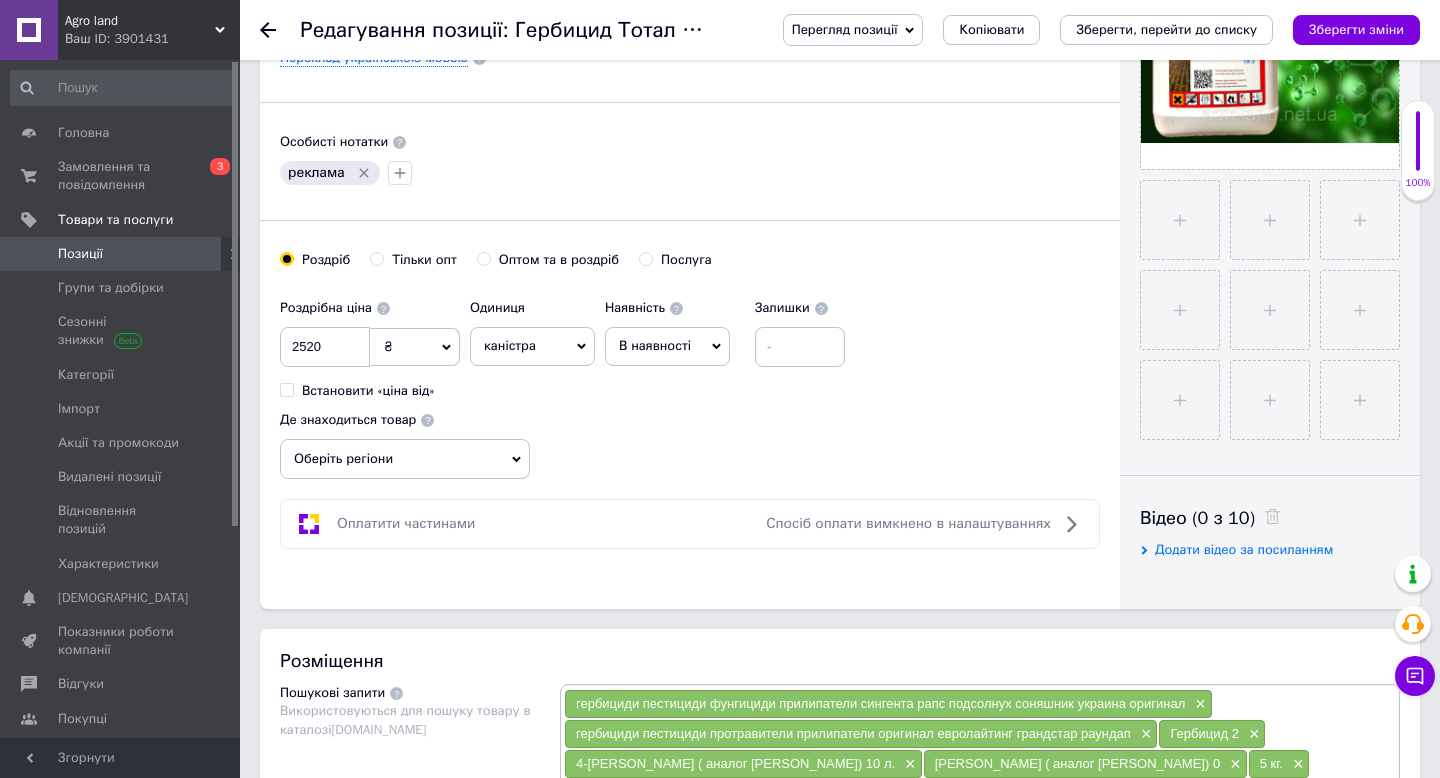 scroll, scrollTop: 0, scrollLeft: 0, axis: both 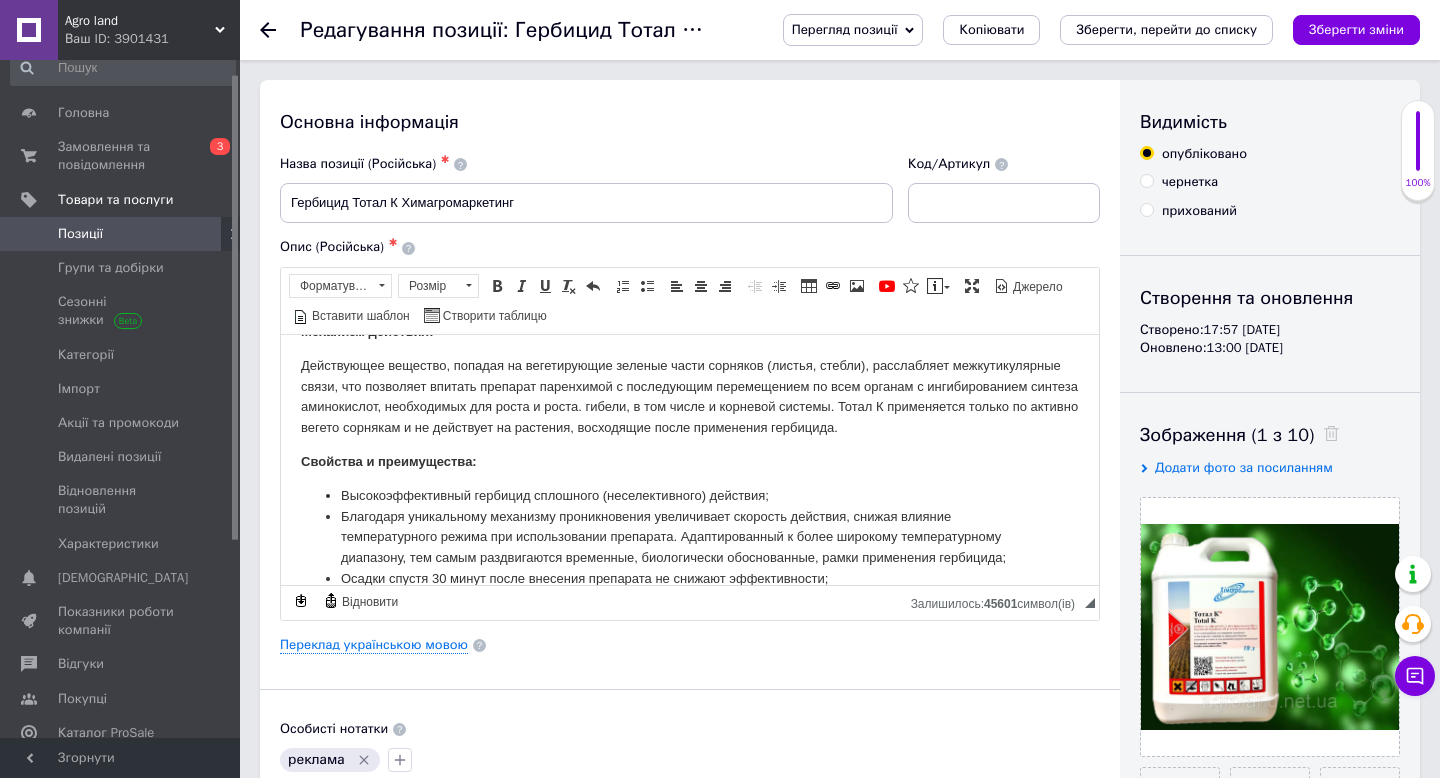 click on "Позиції" at bounding box center [121, 234] 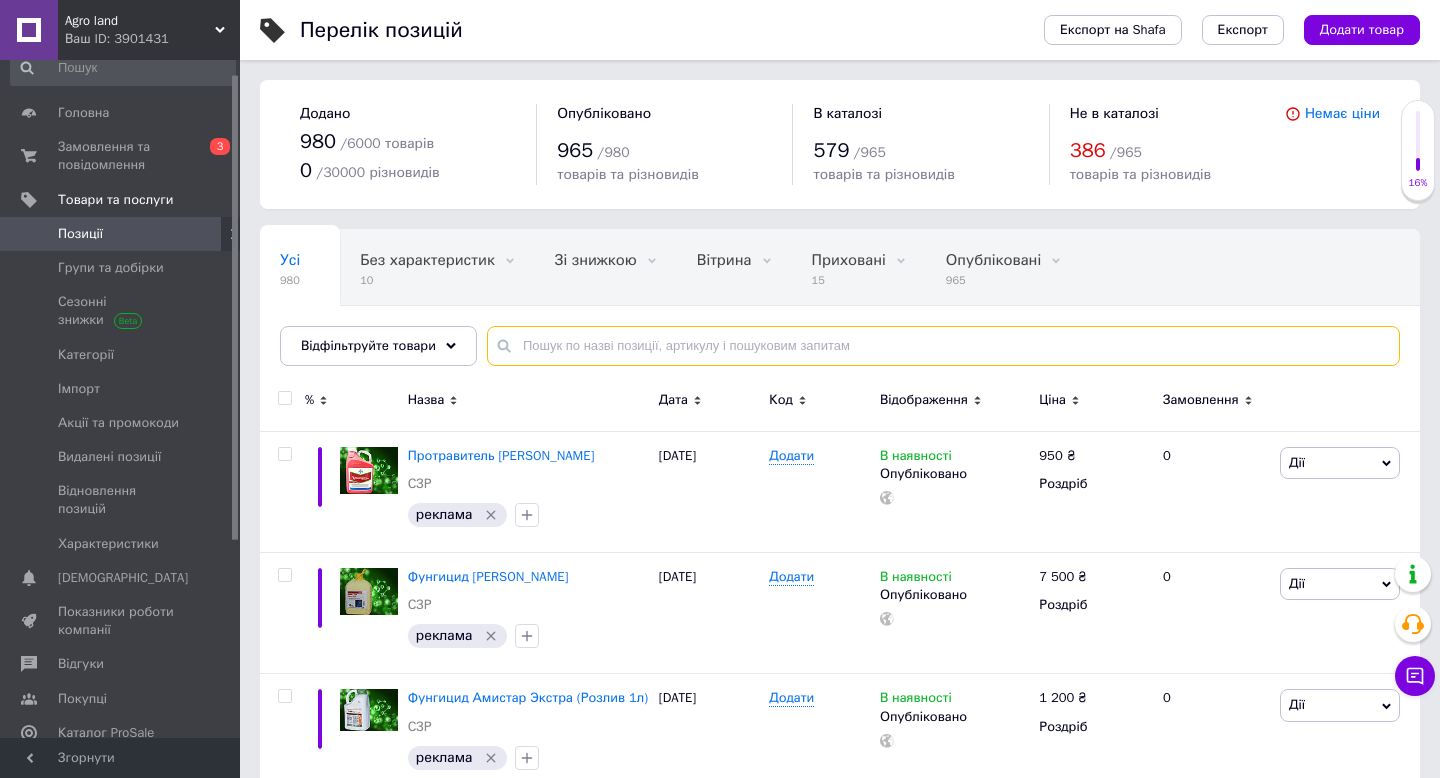 click at bounding box center (943, 346) 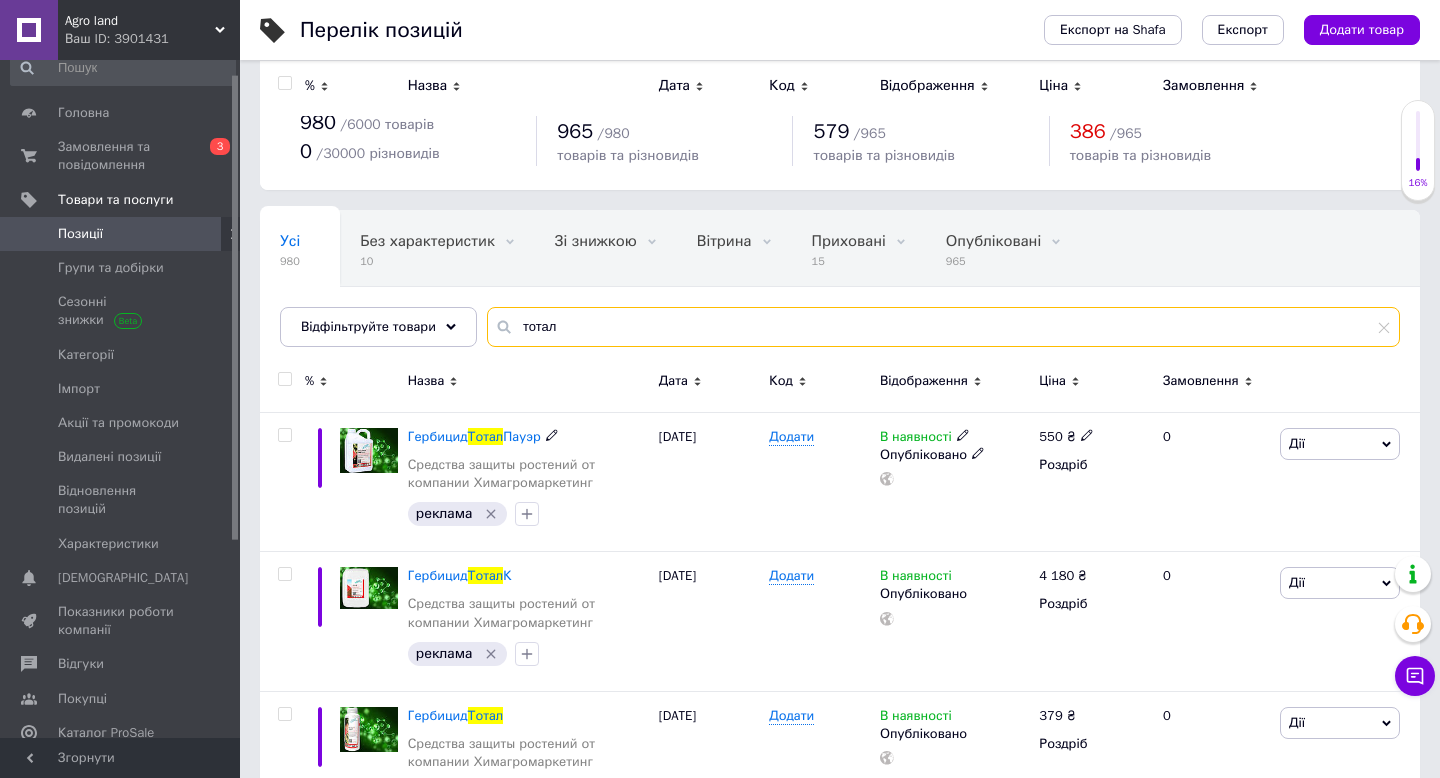 scroll, scrollTop: 0, scrollLeft: 0, axis: both 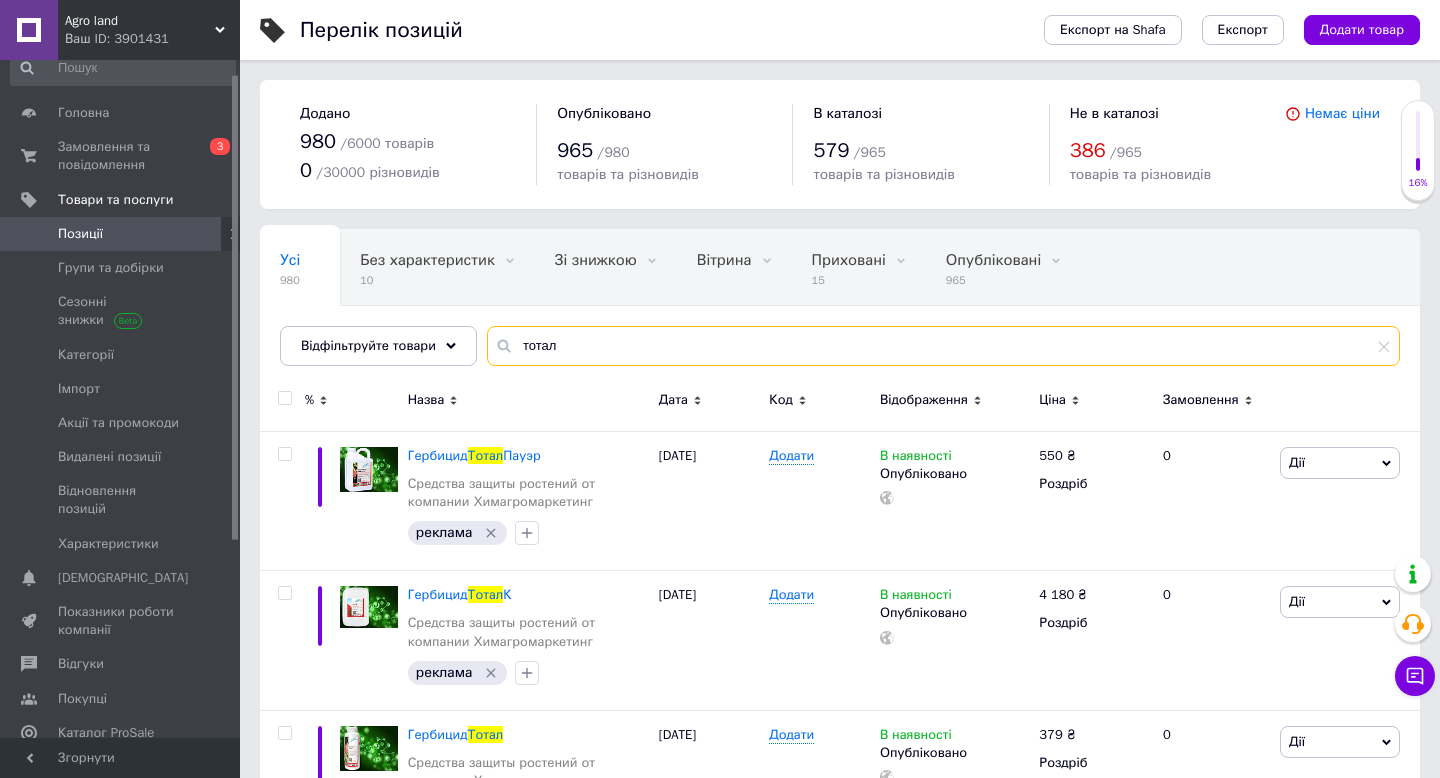 type on "тотал" 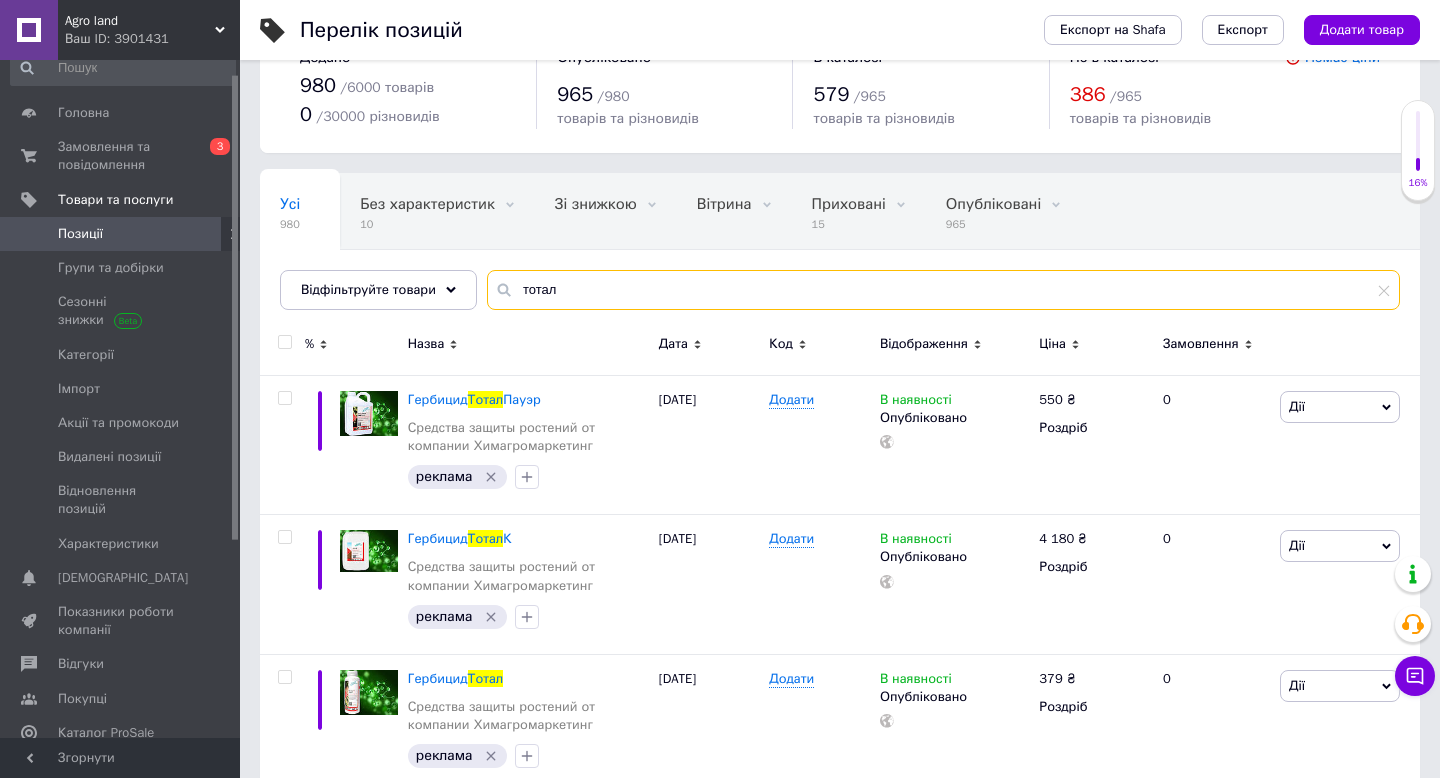 scroll, scrollTop: 124, scrollLeft: 0, axis: vertical 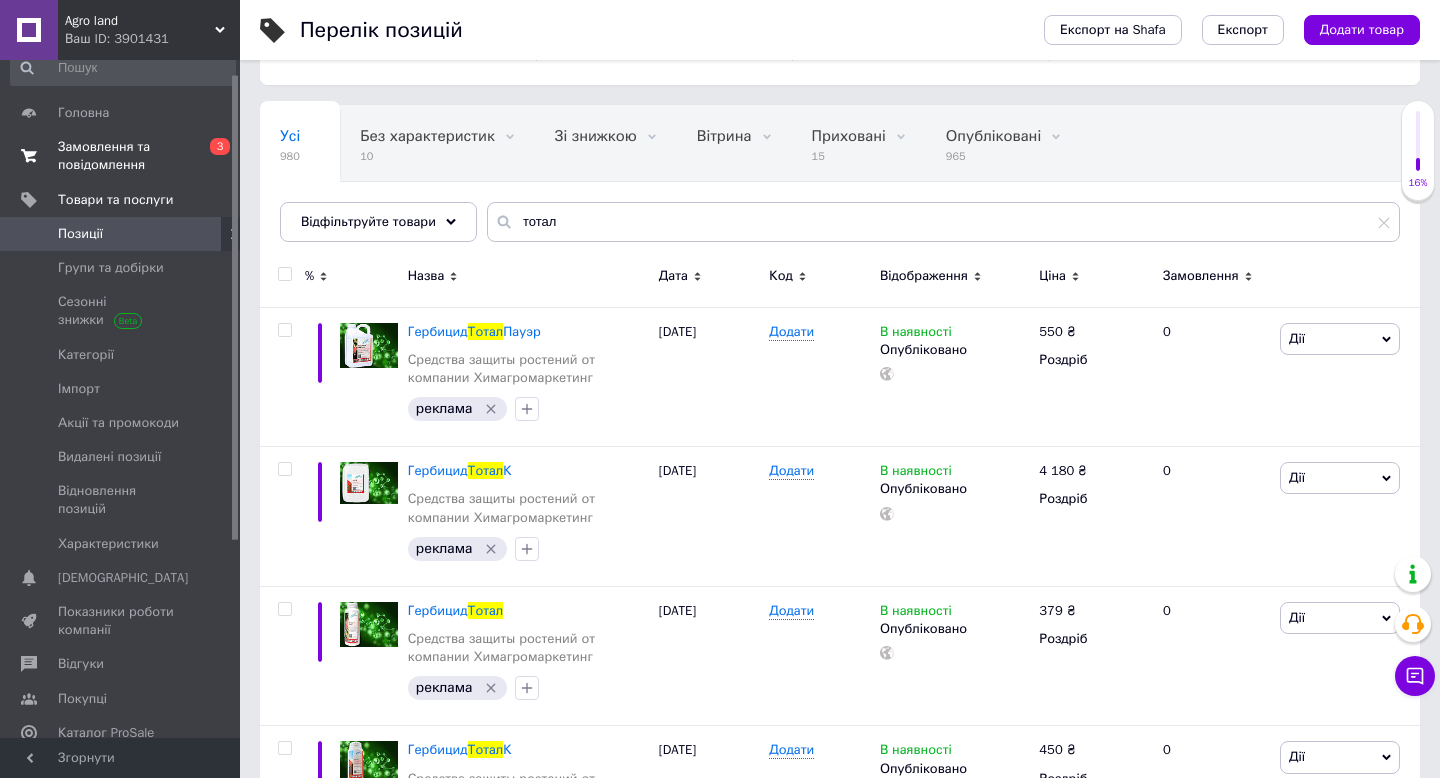 click on "Замовлення та повідомлення" at bounding box center (121, 156) 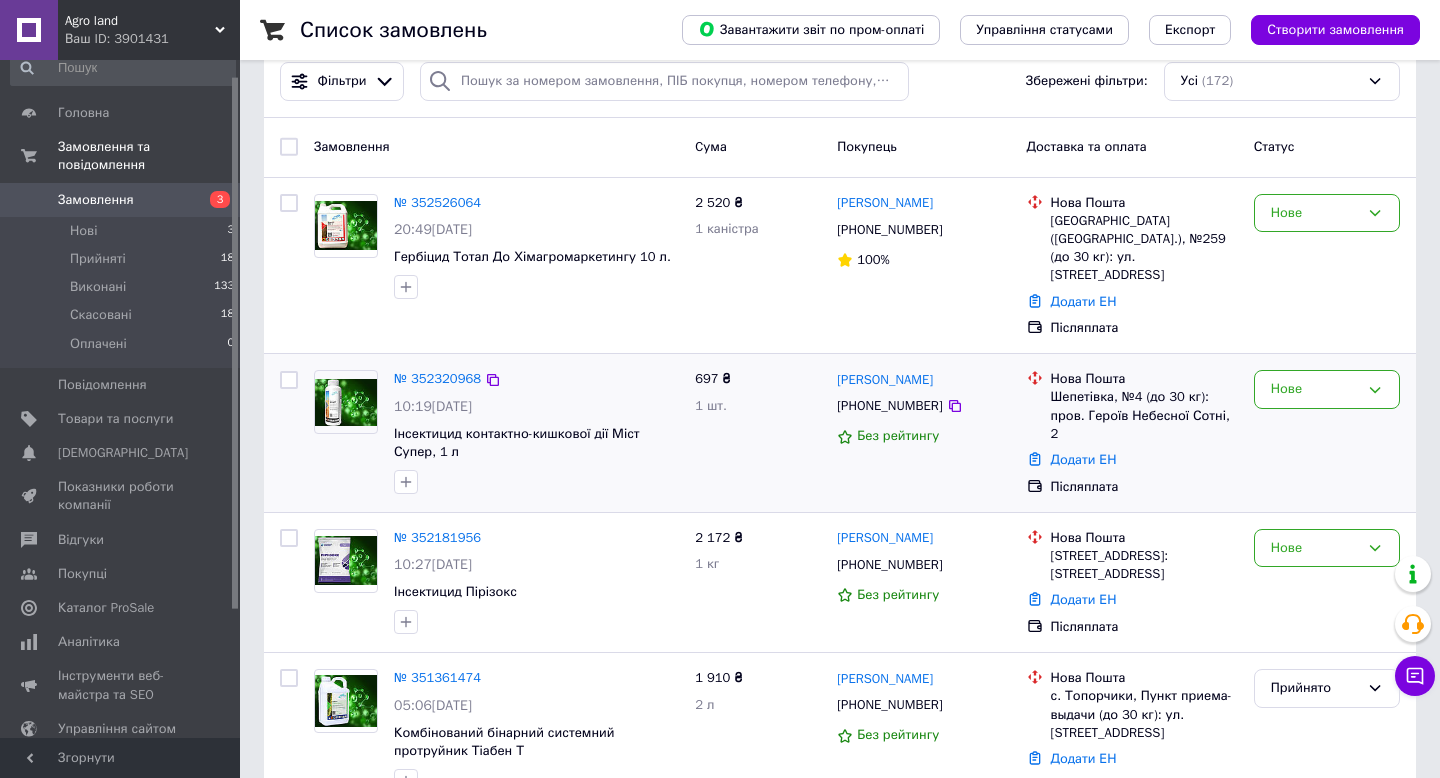scroll, scrollTop: 45, scrollLeft: 0, axis: vertical 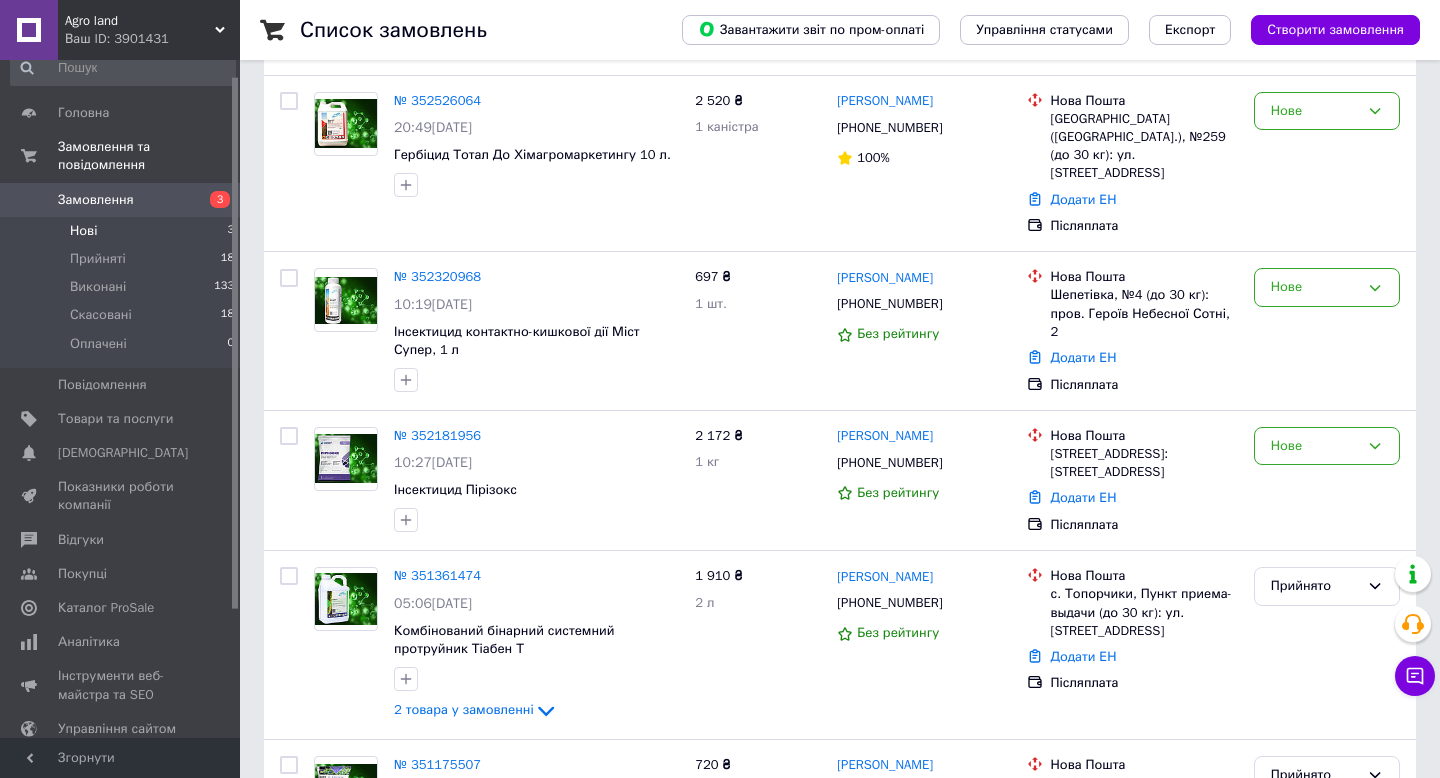 click on "Нові 3" at bounding box center (123, 231) 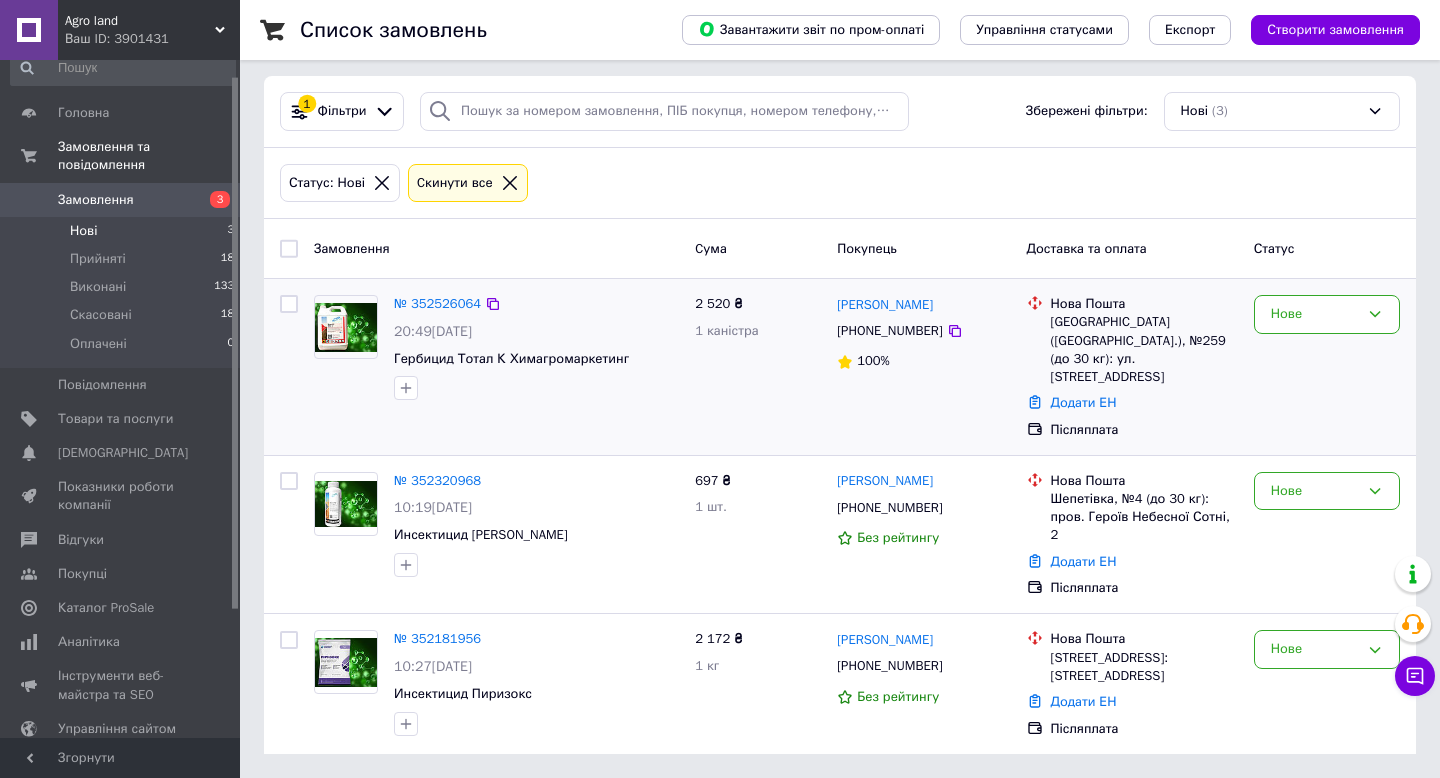 scroll, scrollTop: 0, scrollLeft: 0, axis: both 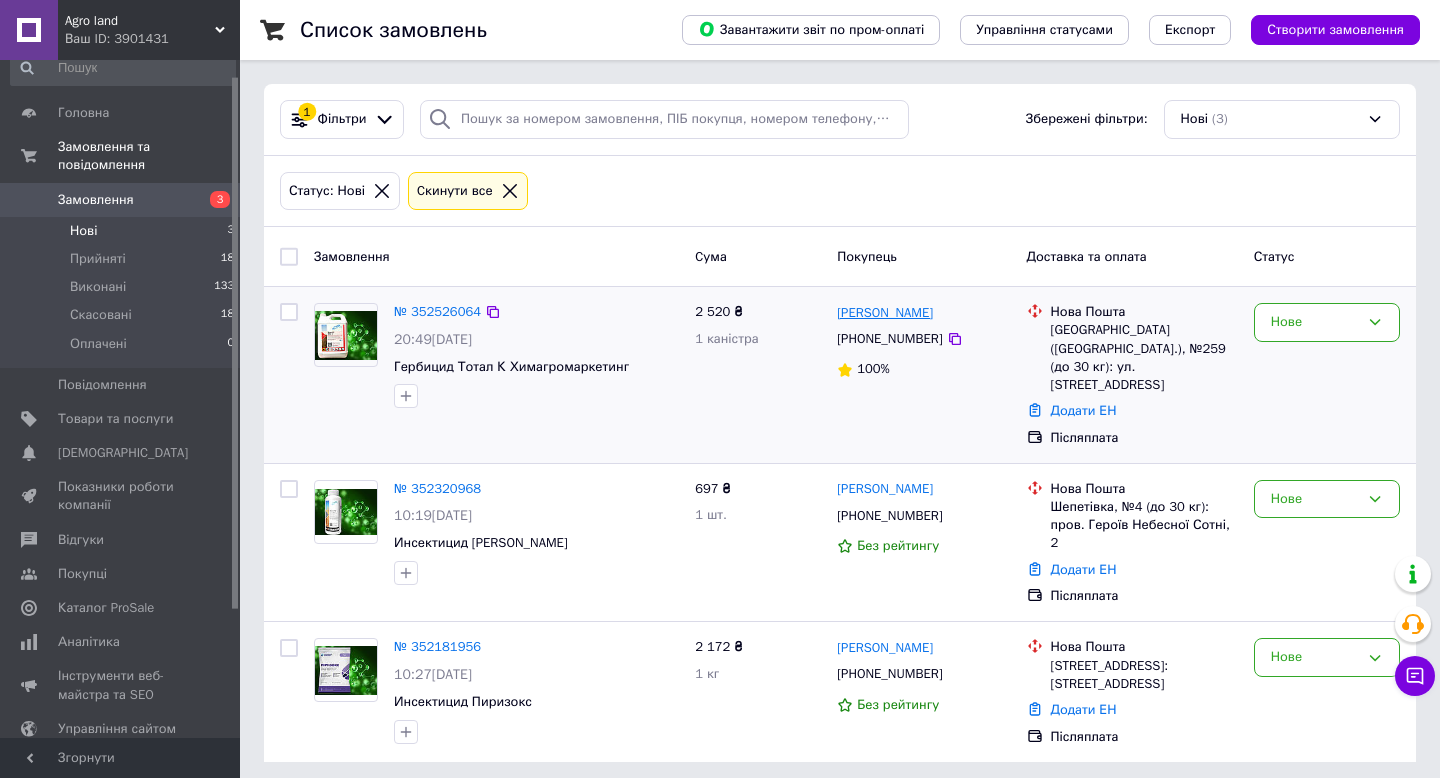 click on "[PERSON_NAME]" at bounding box center [885, 313] 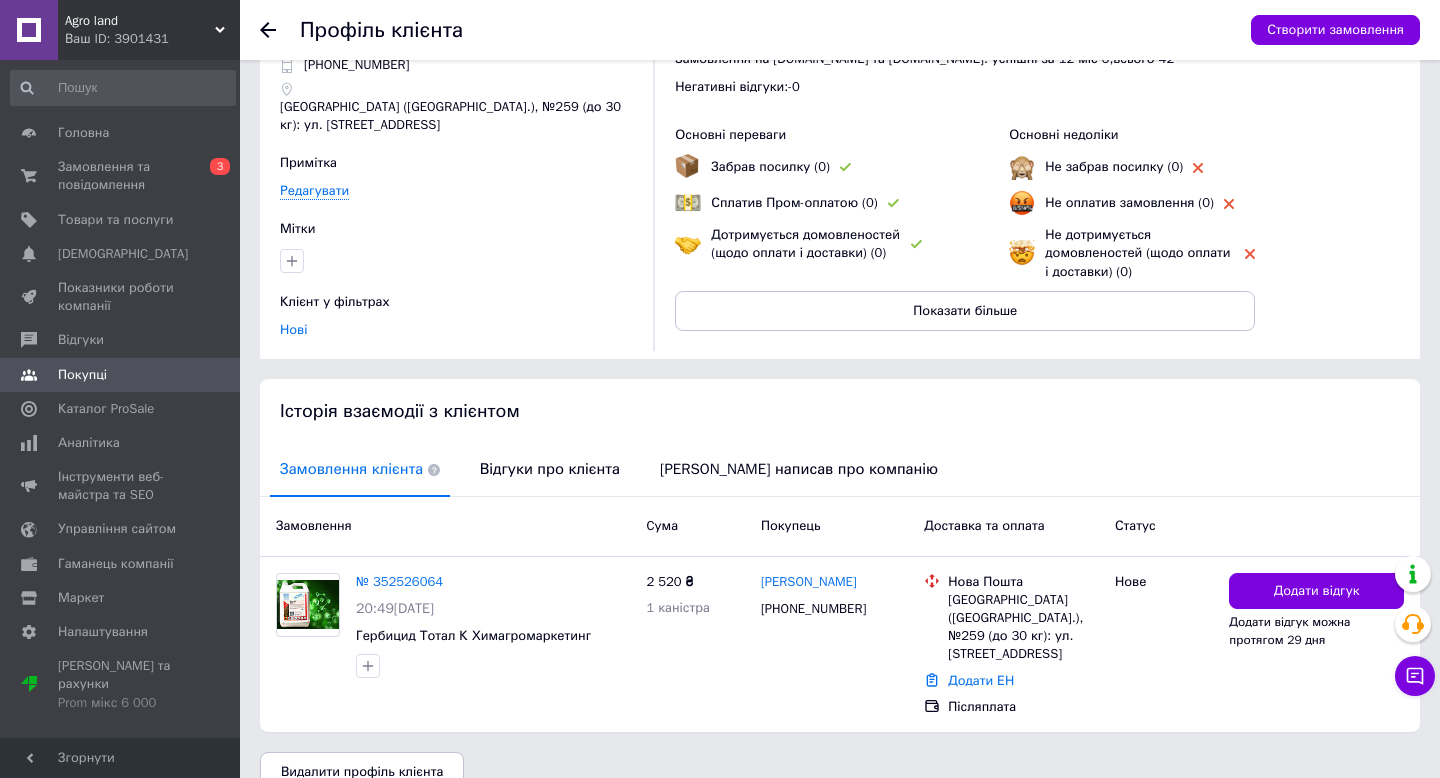 scroll, scrollTop: 100, scrollLeft: 0, axis: vertical 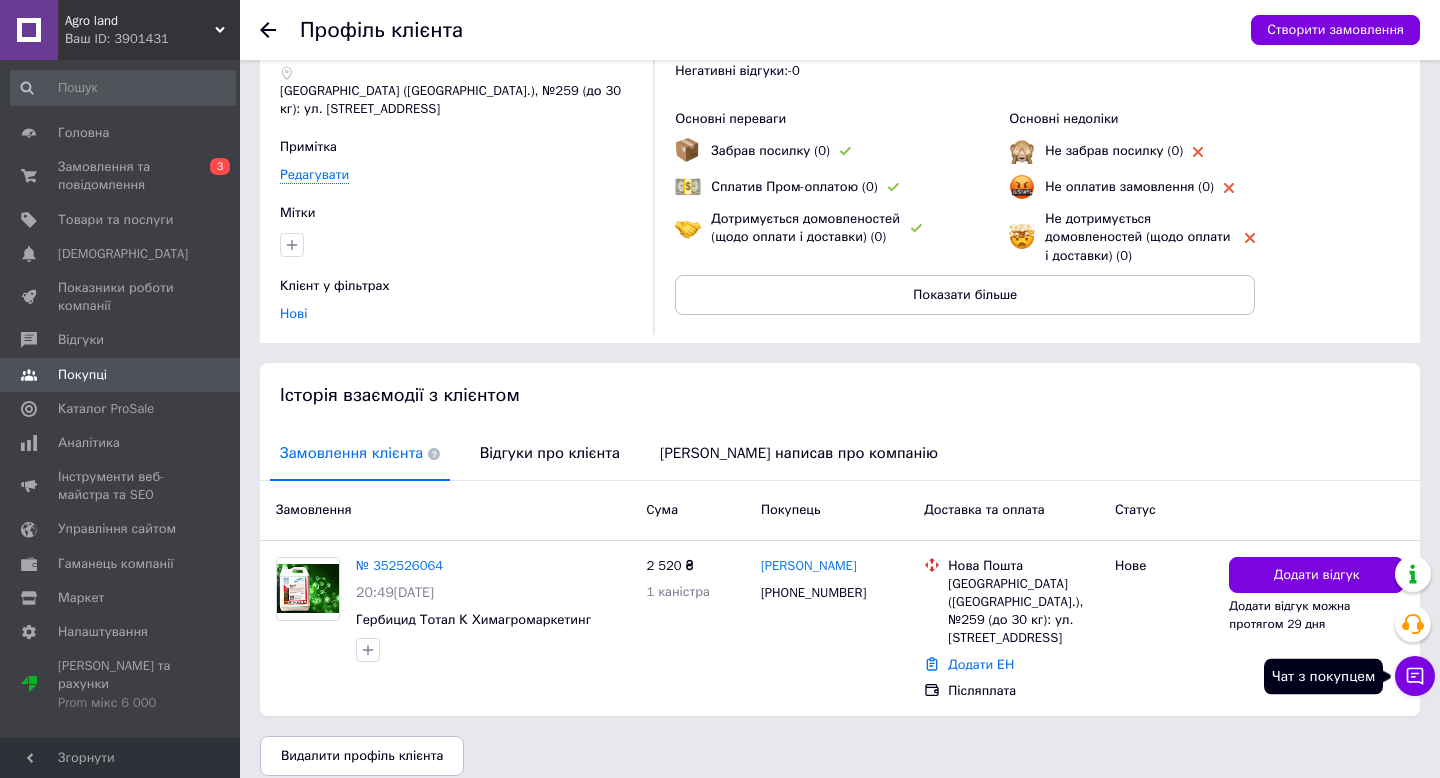 click 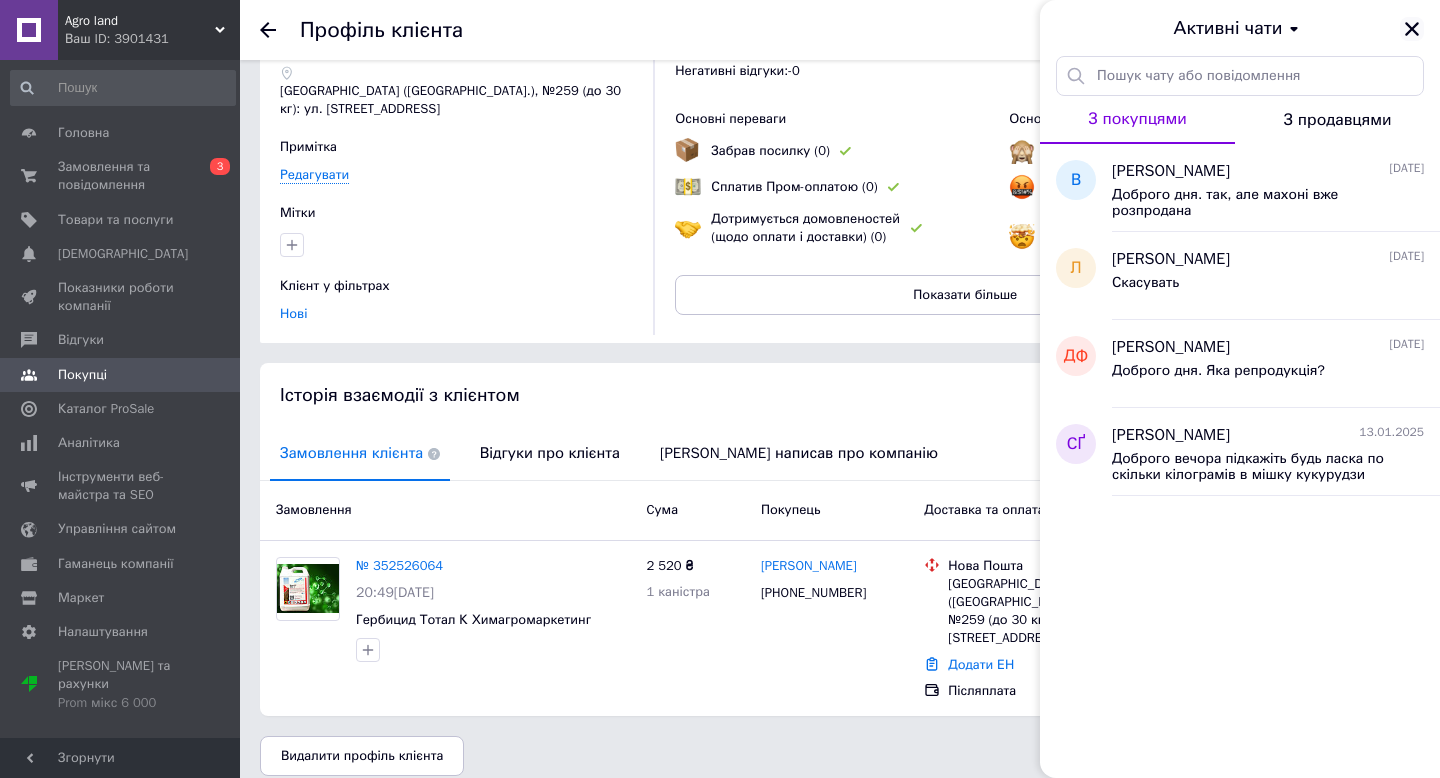 click 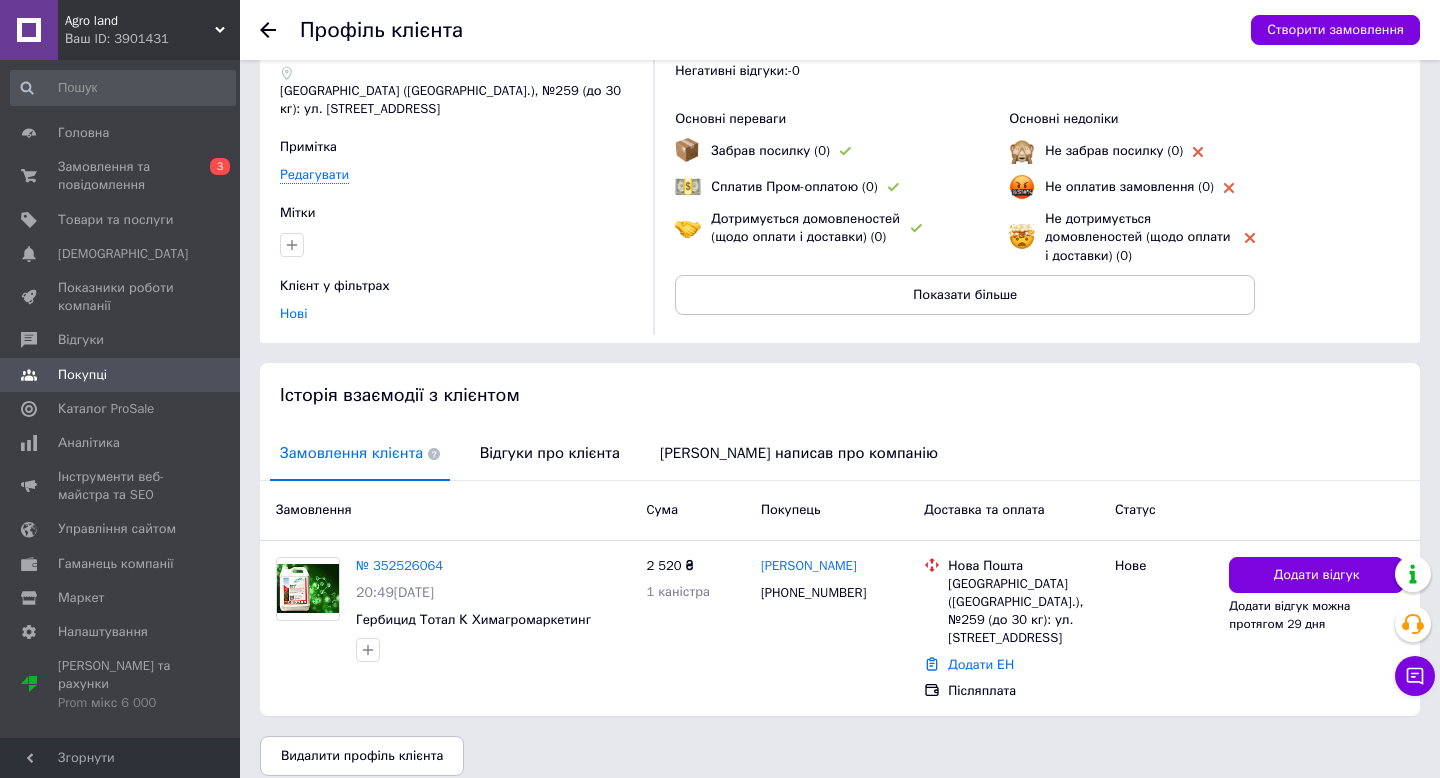 scroll, scrollTop: 0, scrollLeft: 0, axis: both 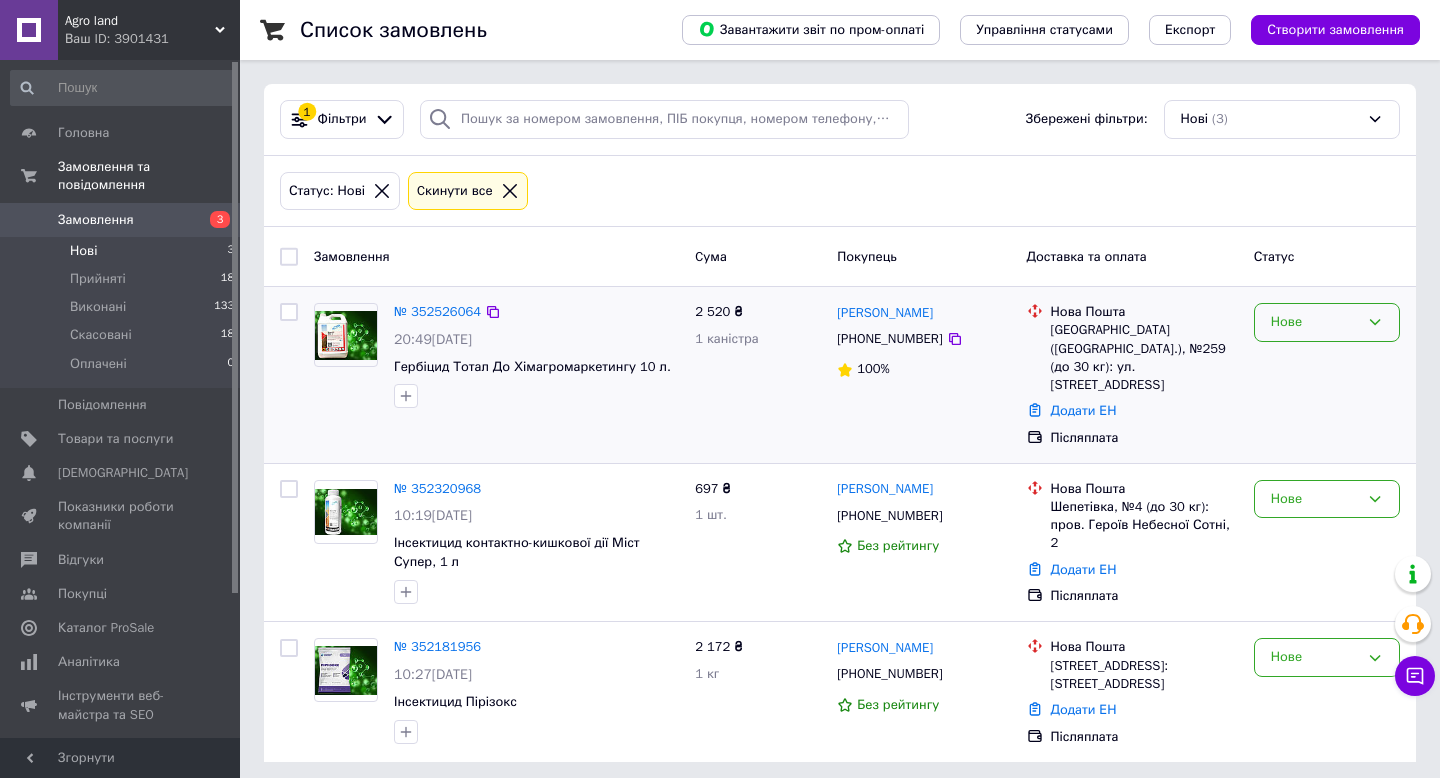 click on "Нове" at bounding box center [1315, 322] 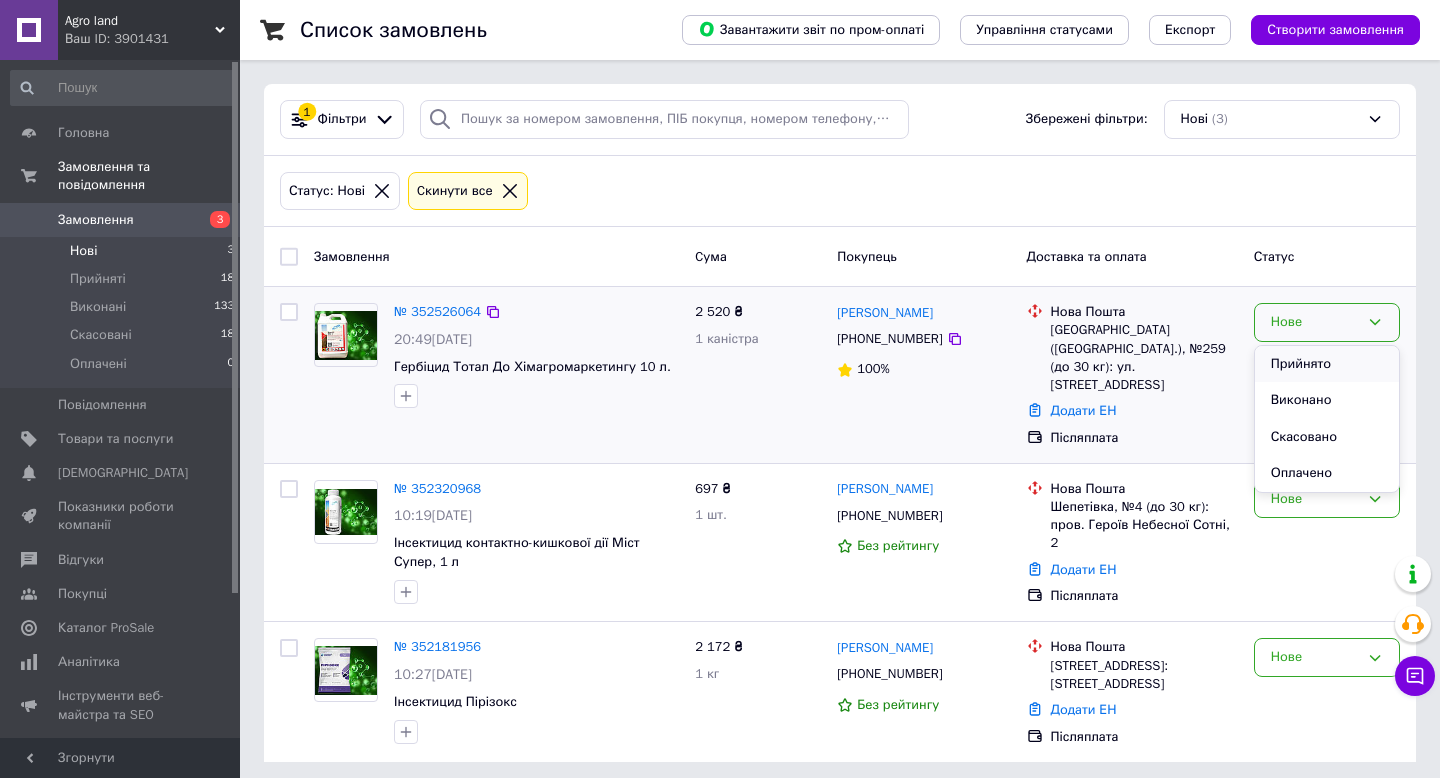 click on "Прийнято" at bounding box center [1327, 364] 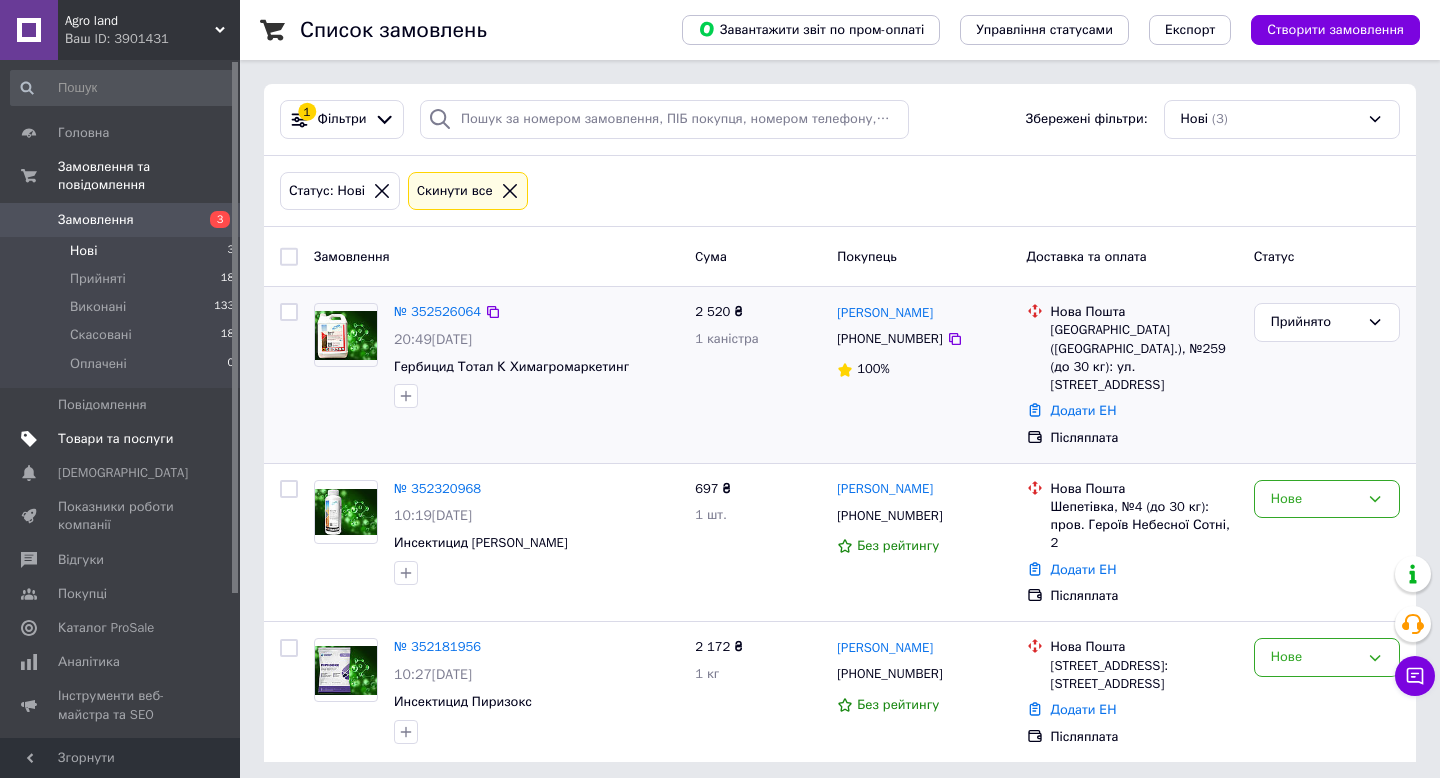 click on "Товари та послуги" at bounding box center [115, 439] 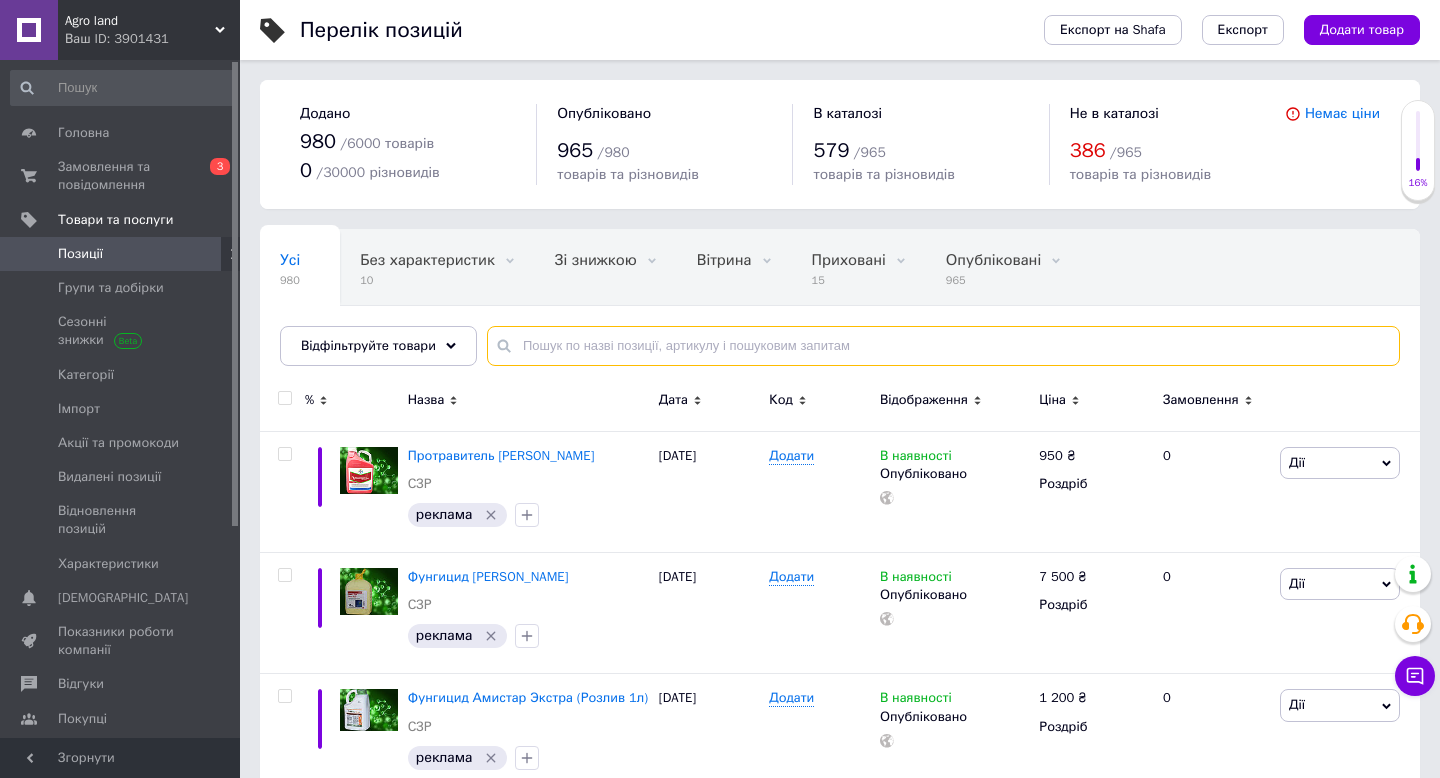 click at bounding box center [943, 346] 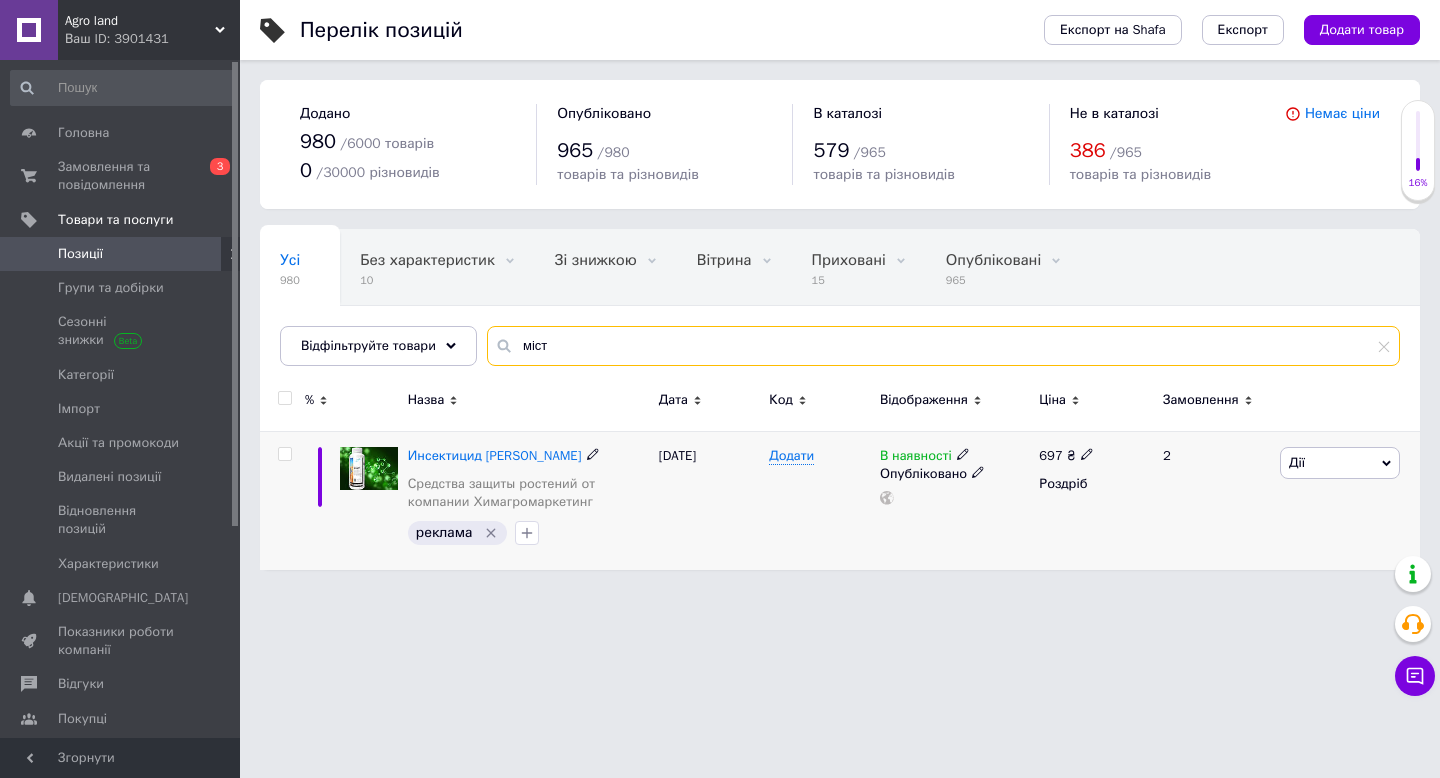 type on "міст" 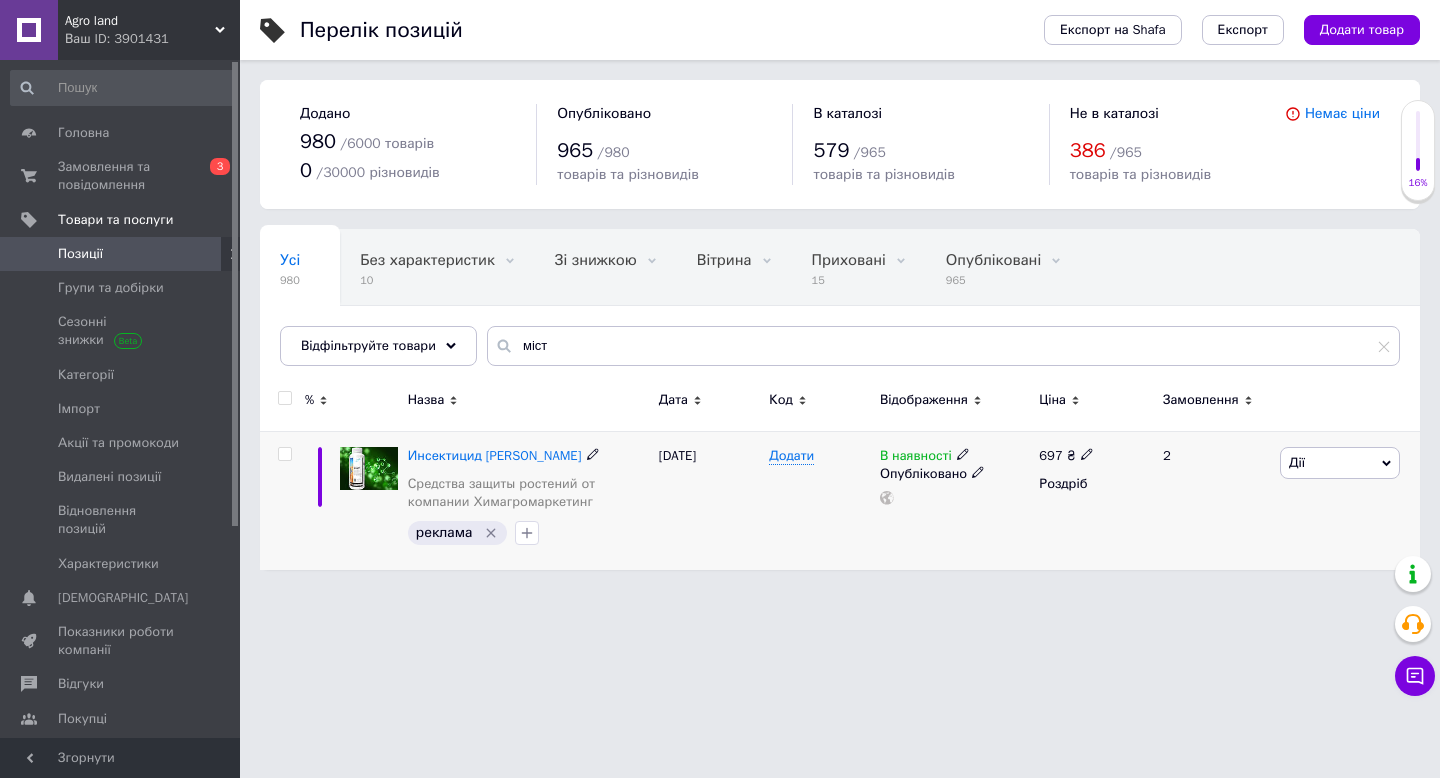 click 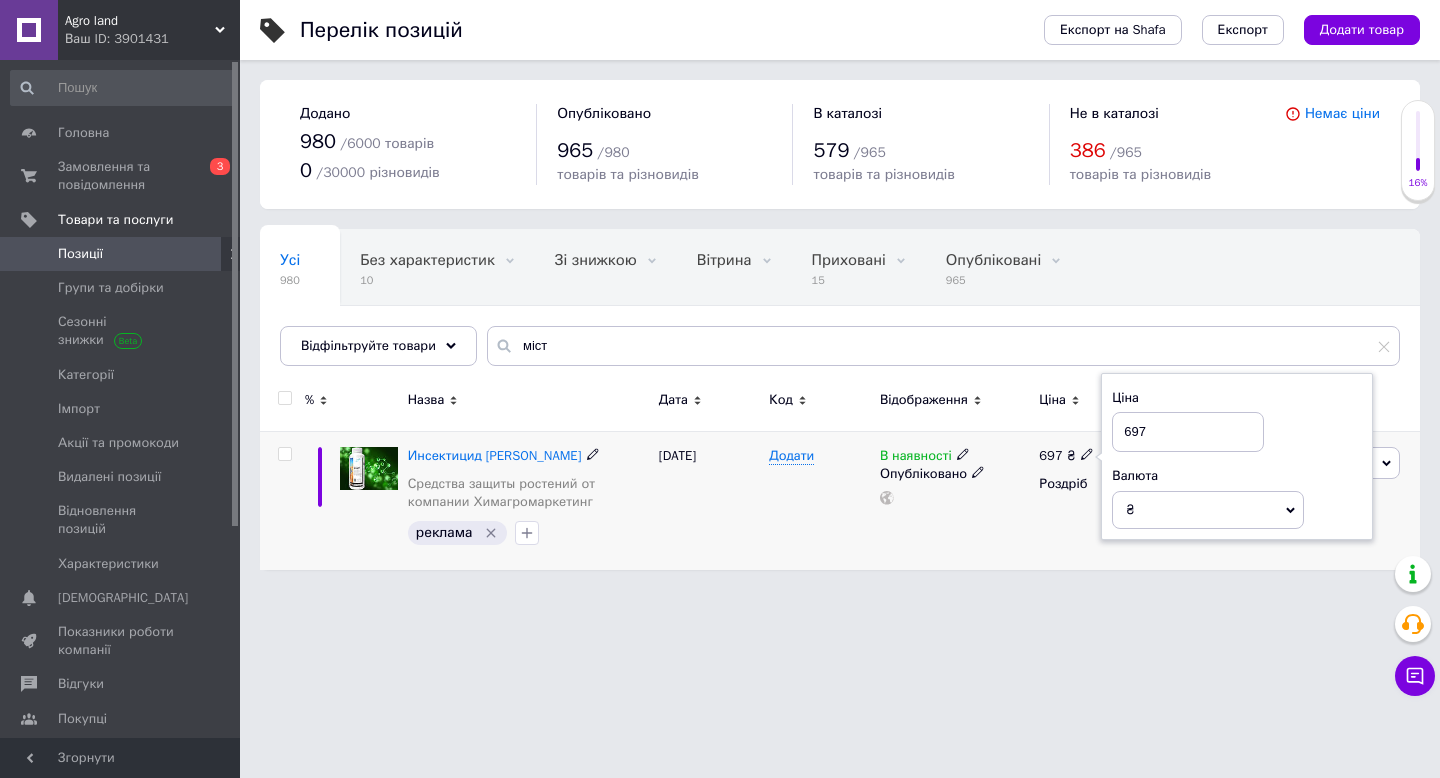 click on "В наявності Опубліковано" at bounding box center [954, 500] 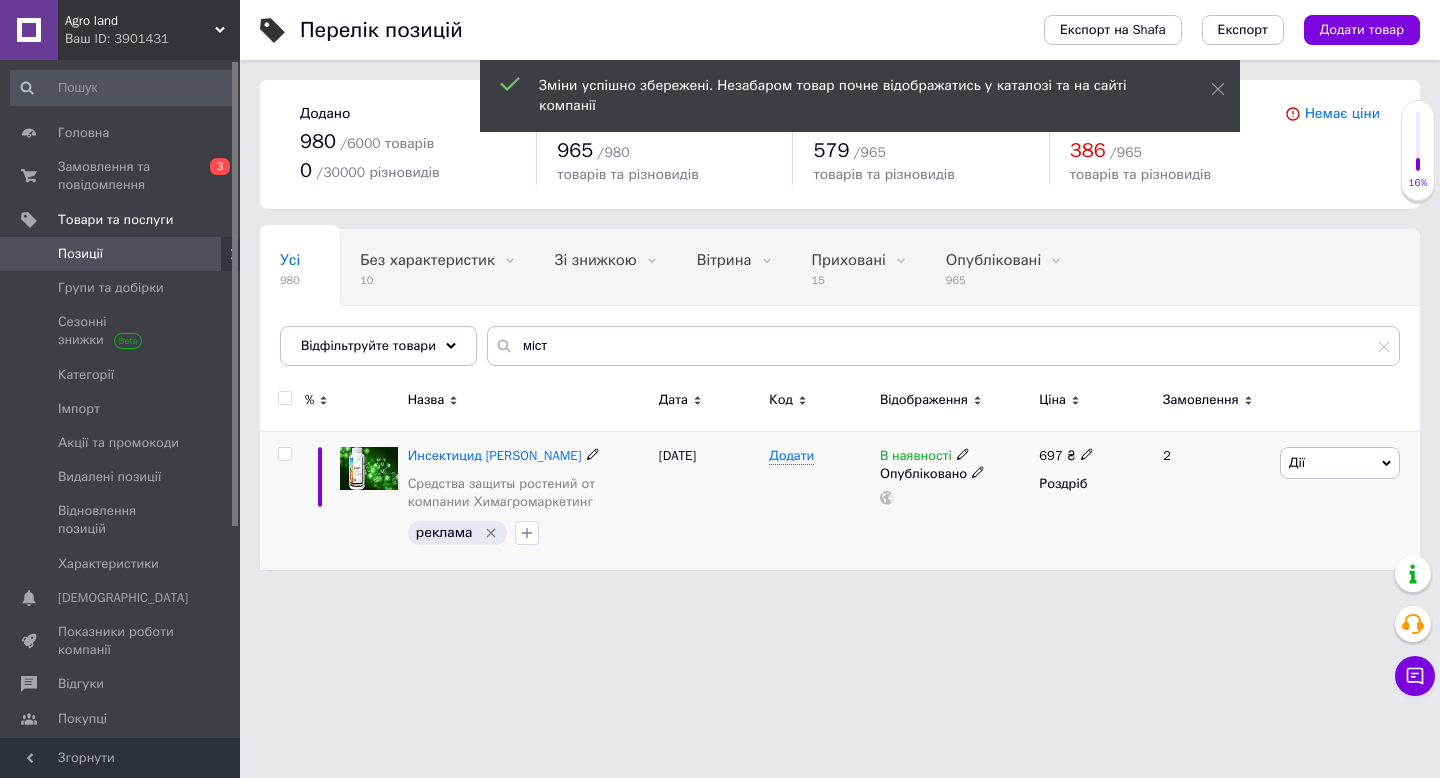 click 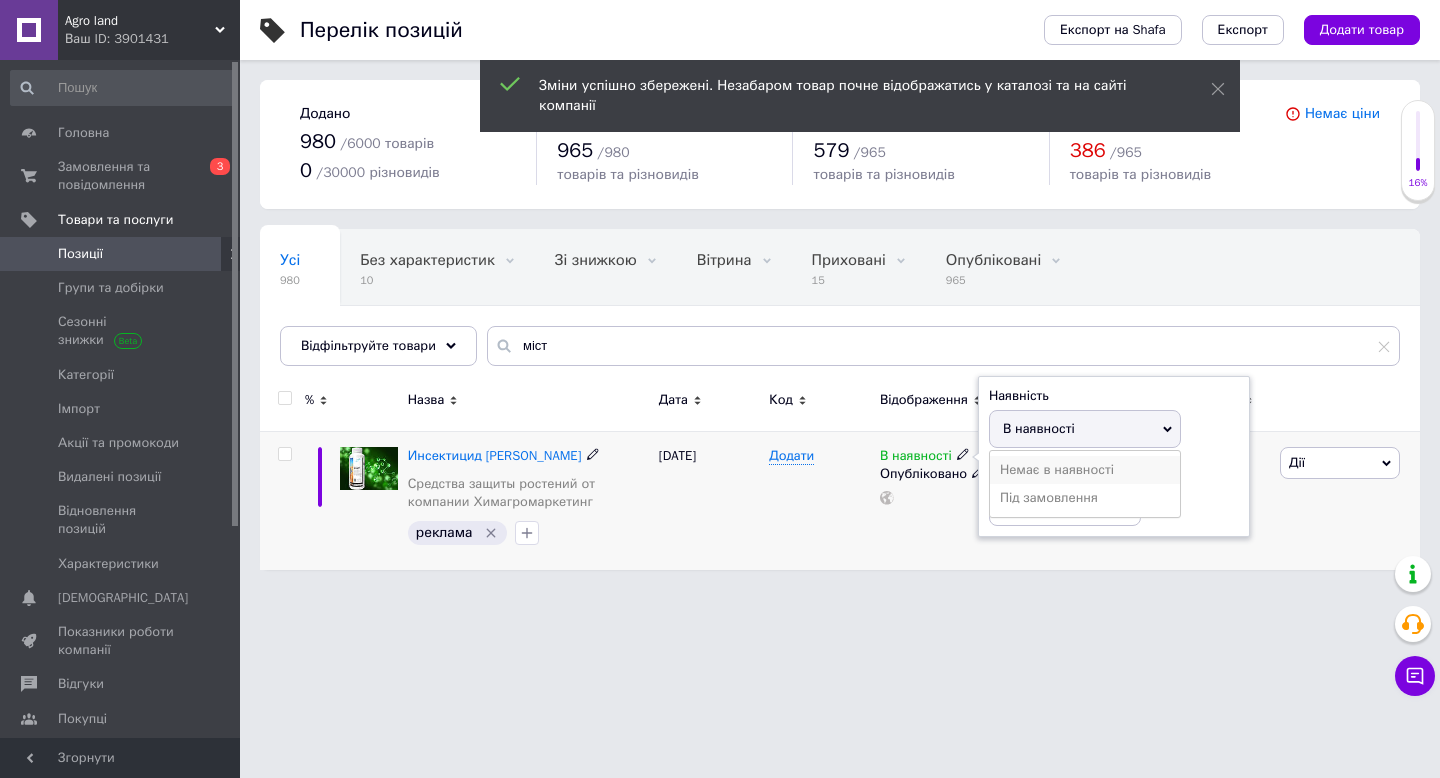 click on "Немає в наявності" at bounding box center (1085, 470) 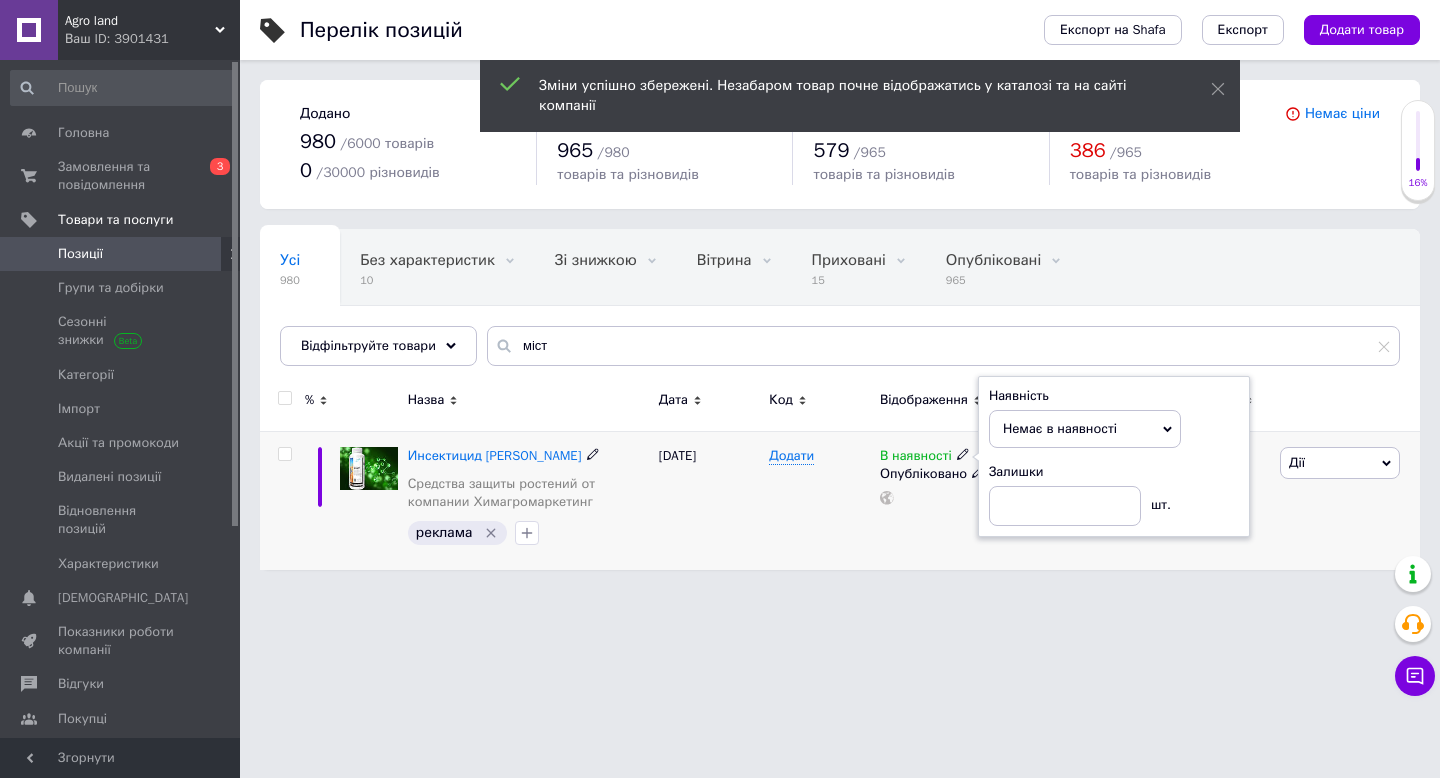 click on "В наявності Наявність Немає в наявності В наявності Під замовлення Залишки шт. Опубліковано" at bounding box center (954, 500) 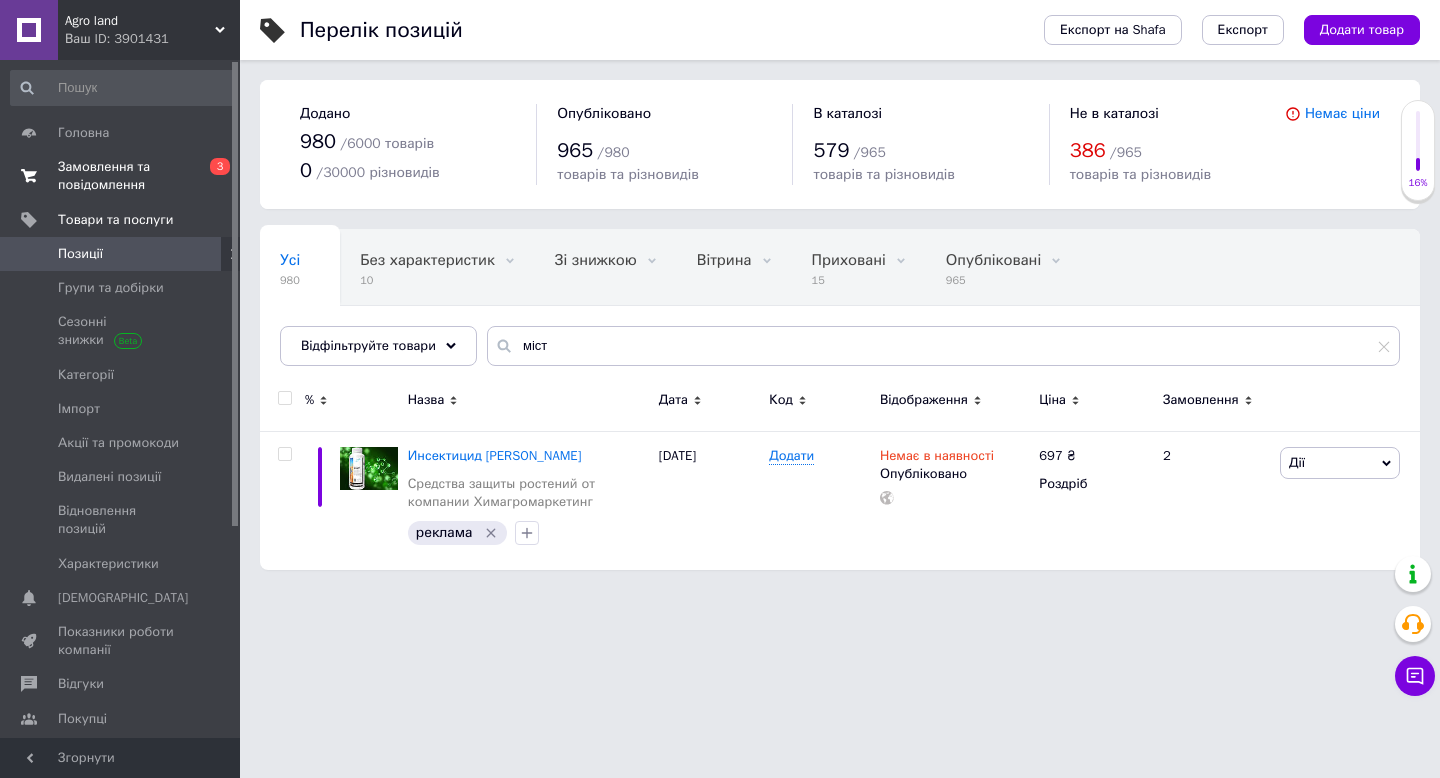 click on "Замовлення та повідомлення" at bounding box center [121, 176] 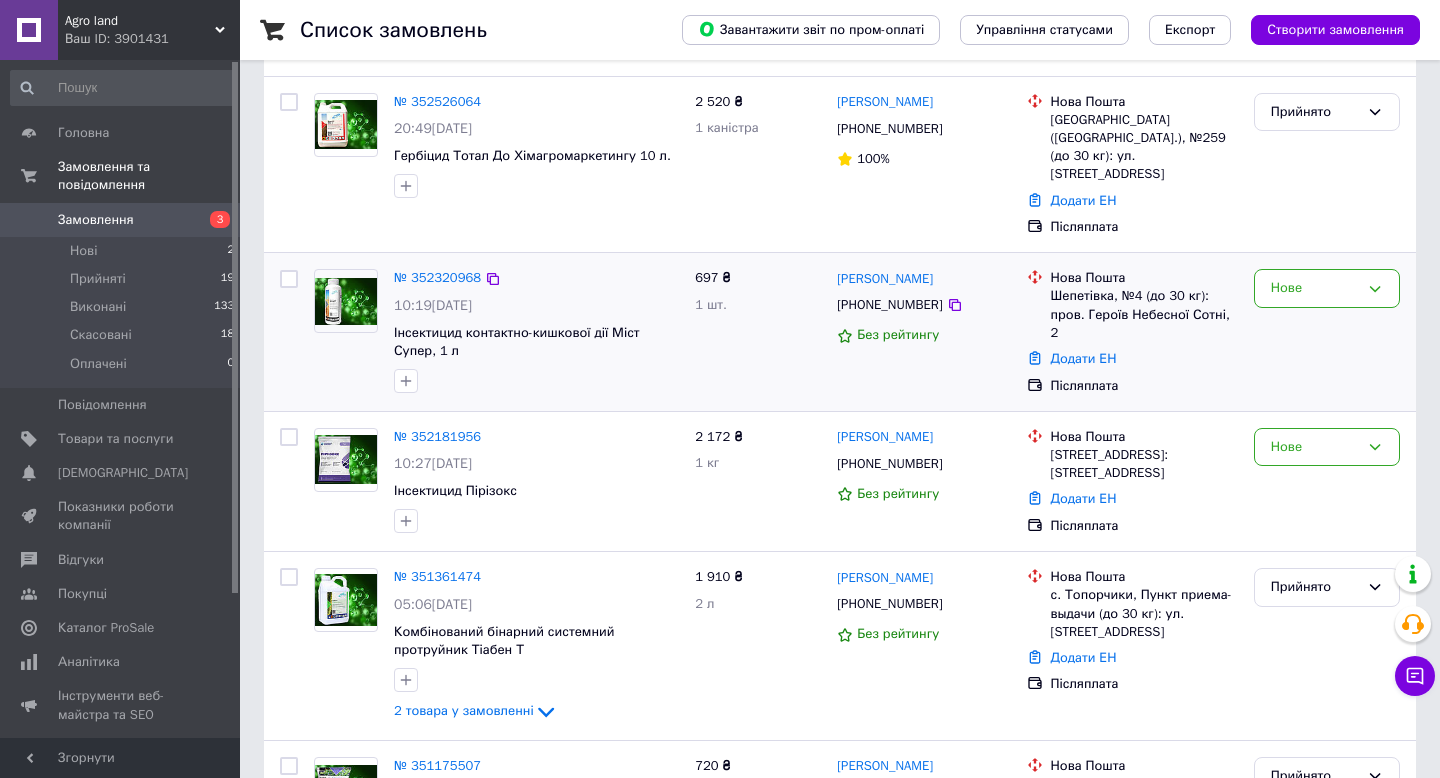 scroll, scrollTop: 143, scrollLeft: 0, axis: vertical 